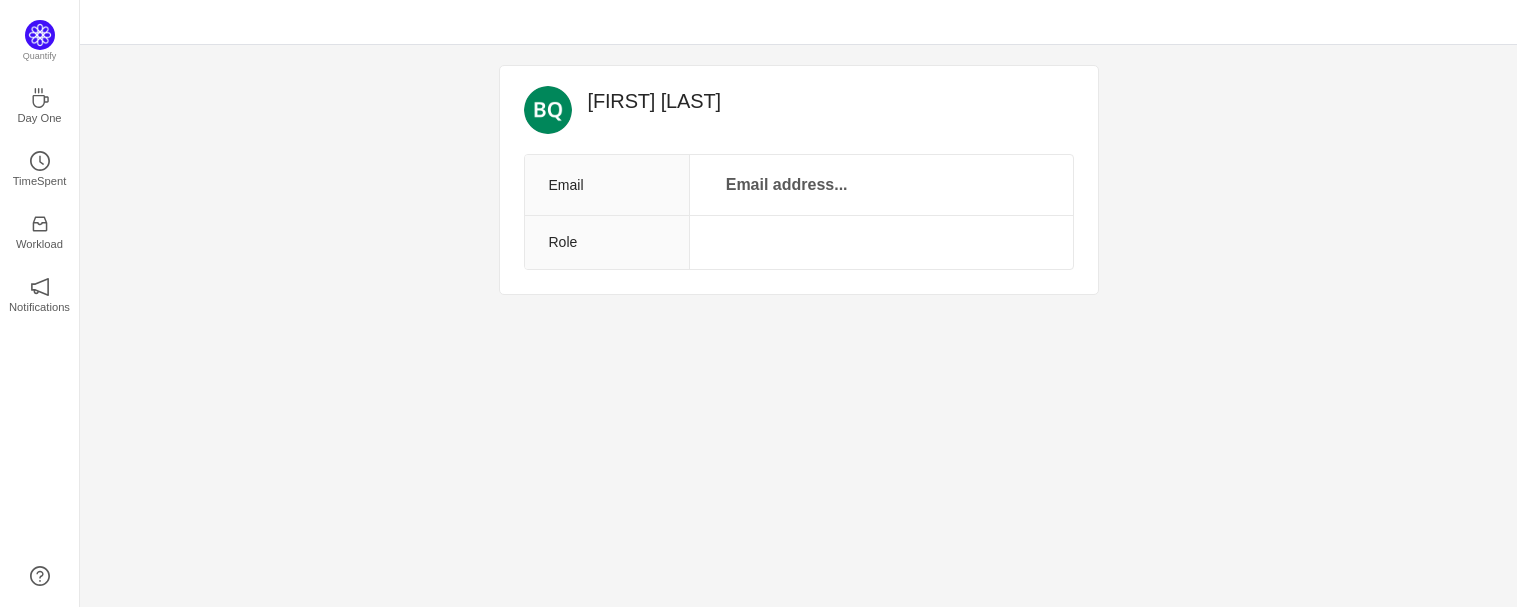 scroll, scrollTop: 0, scrollLeft: 0, axis: both 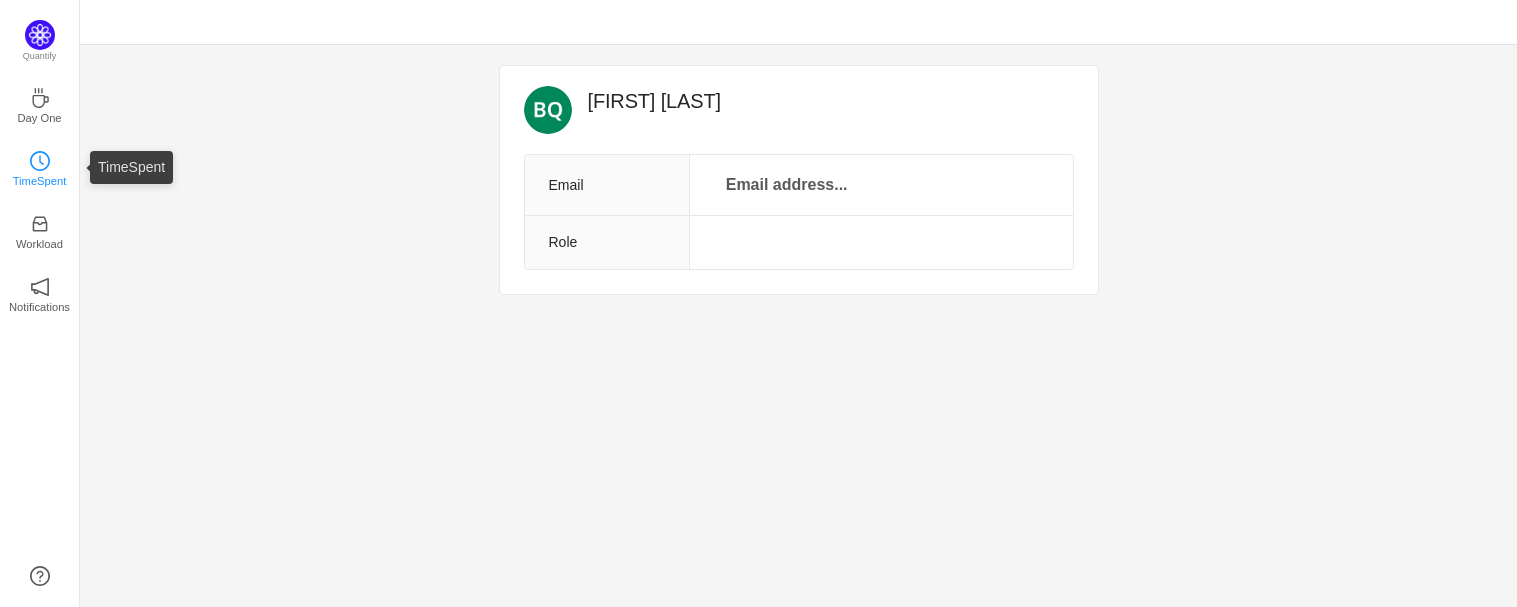 click at bounding box center (40, 161) 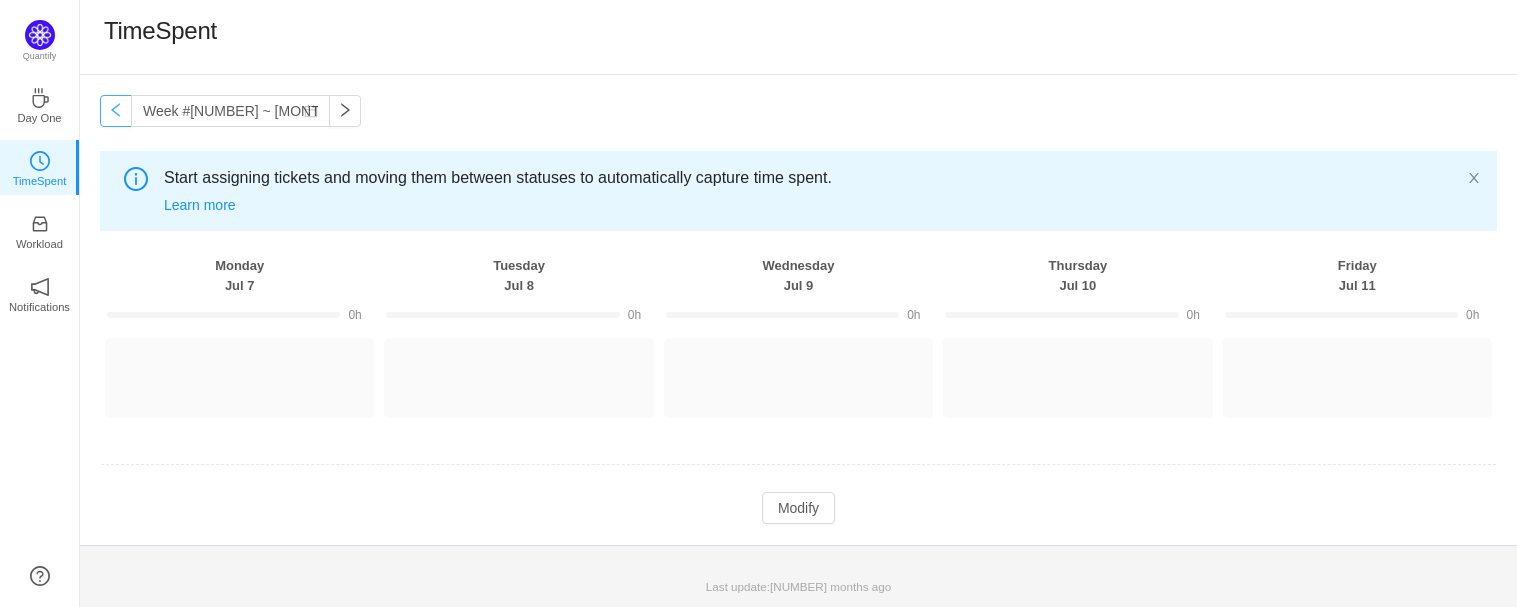 click at bounding box center [116, 111] 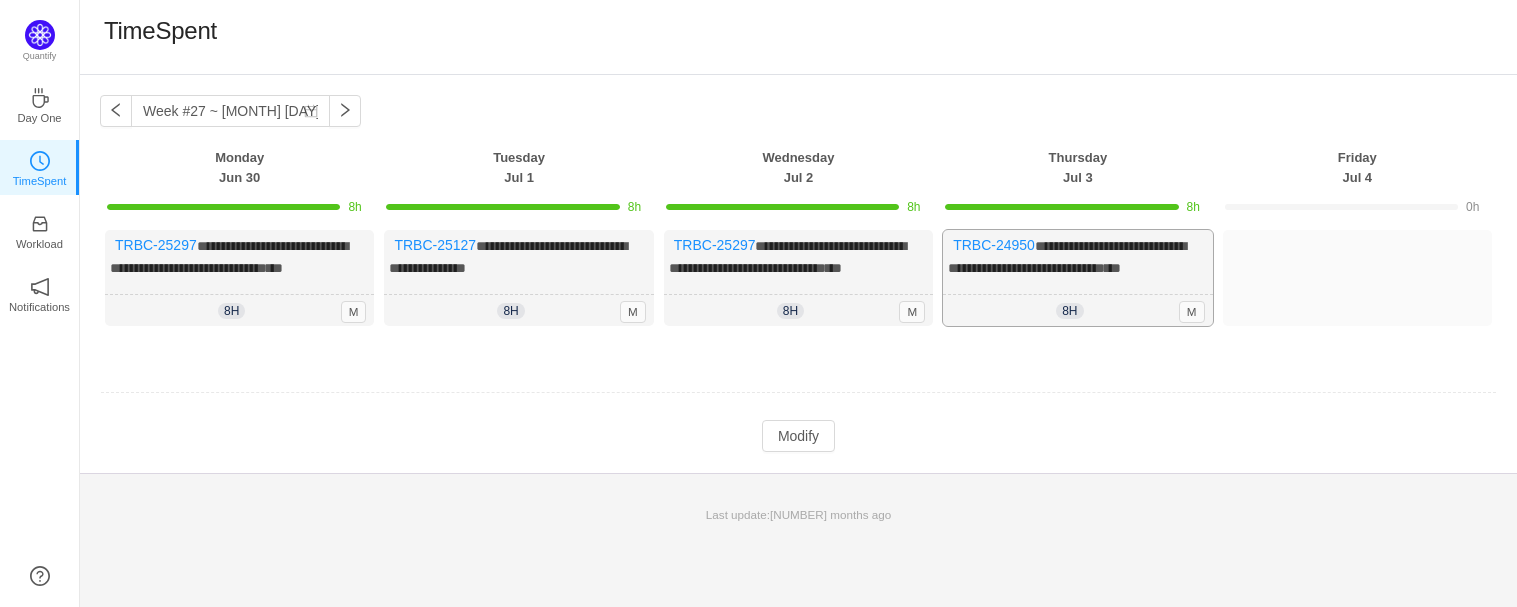 click on "**********" at bounding box center (1077, 278) 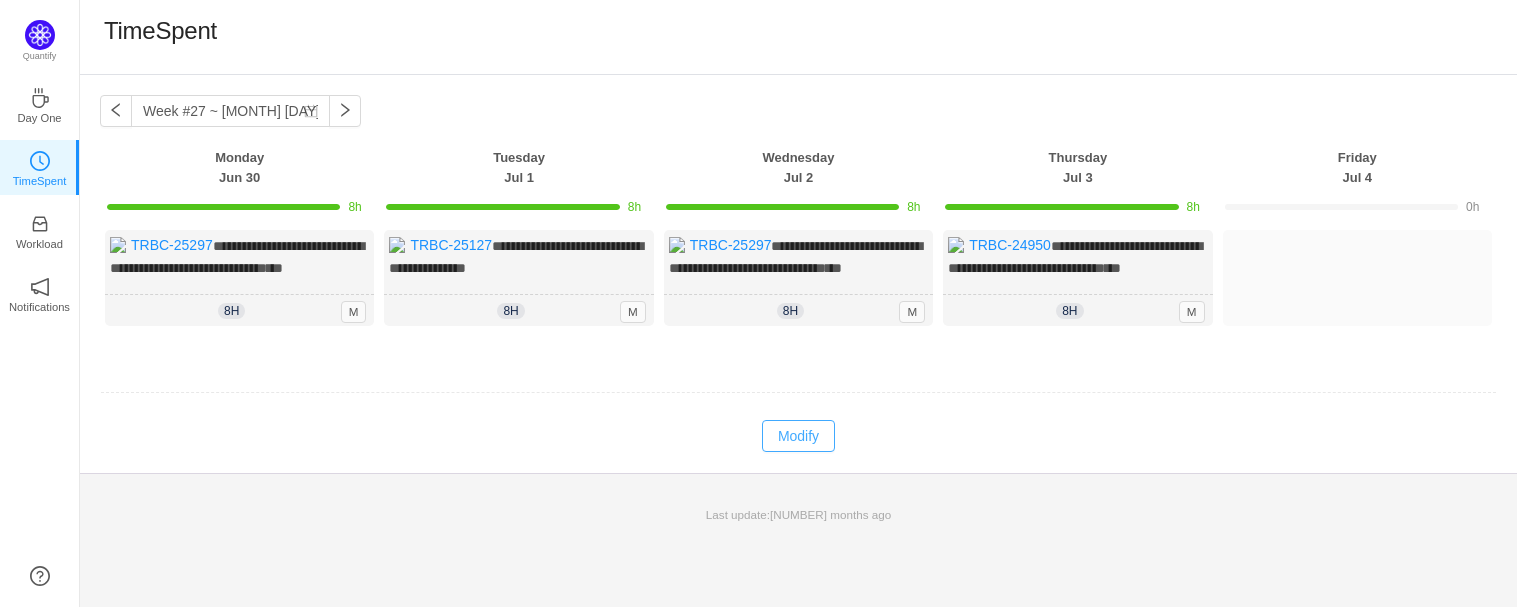 click on "Modify" at bounding box center (798, 436) 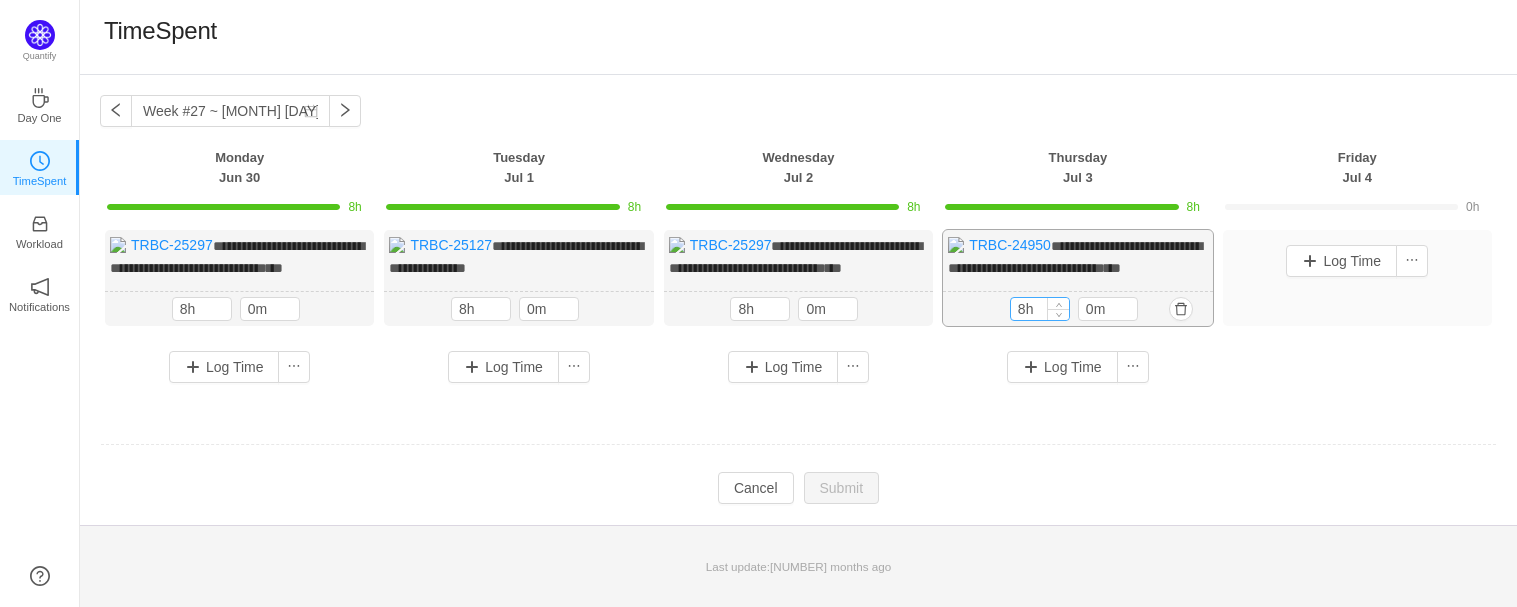 click on "8h" at bounding box center (202, 309) 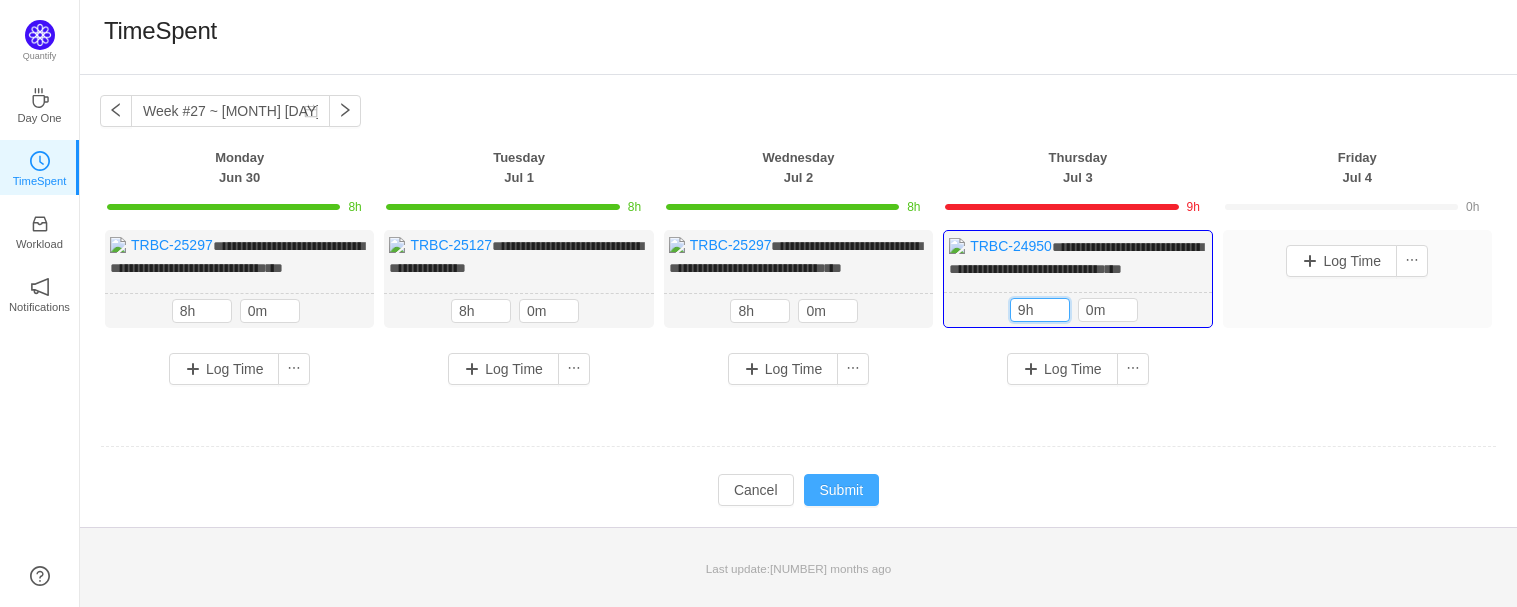 type on "9h" 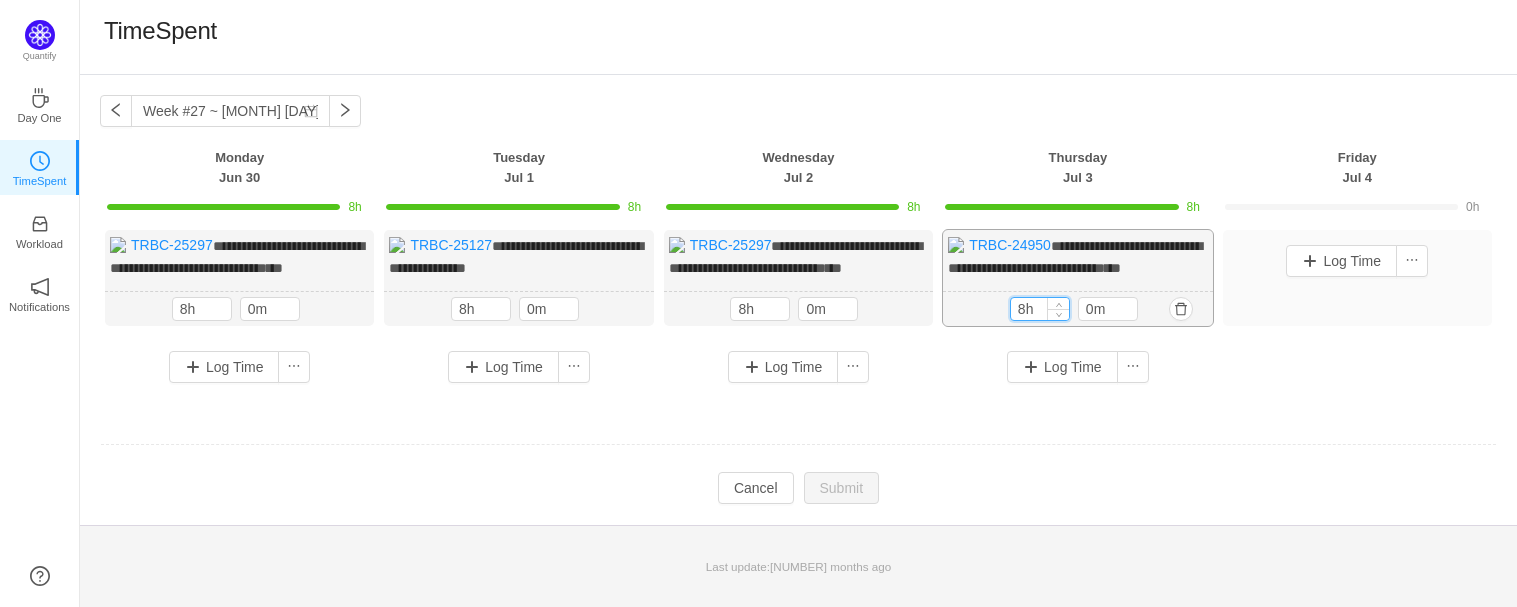 click on "8h" at bounding box center (1040, 309) 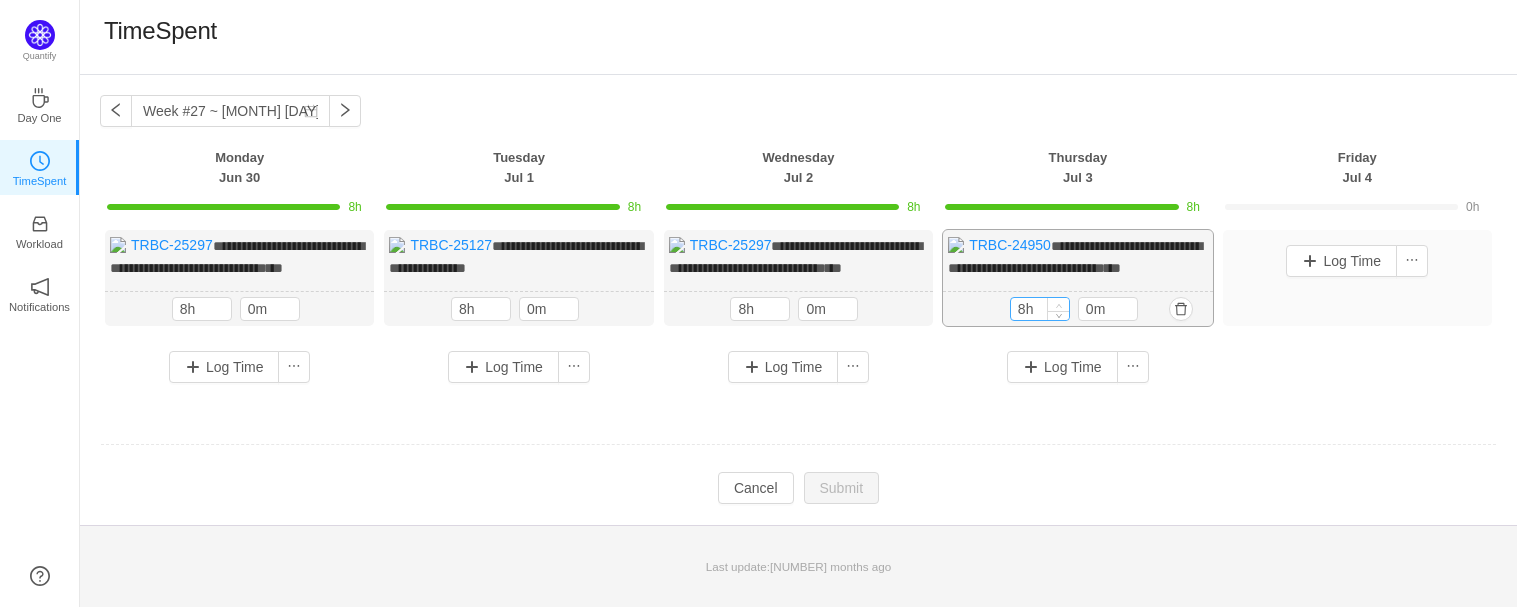 click at bounding box center [220, 303] 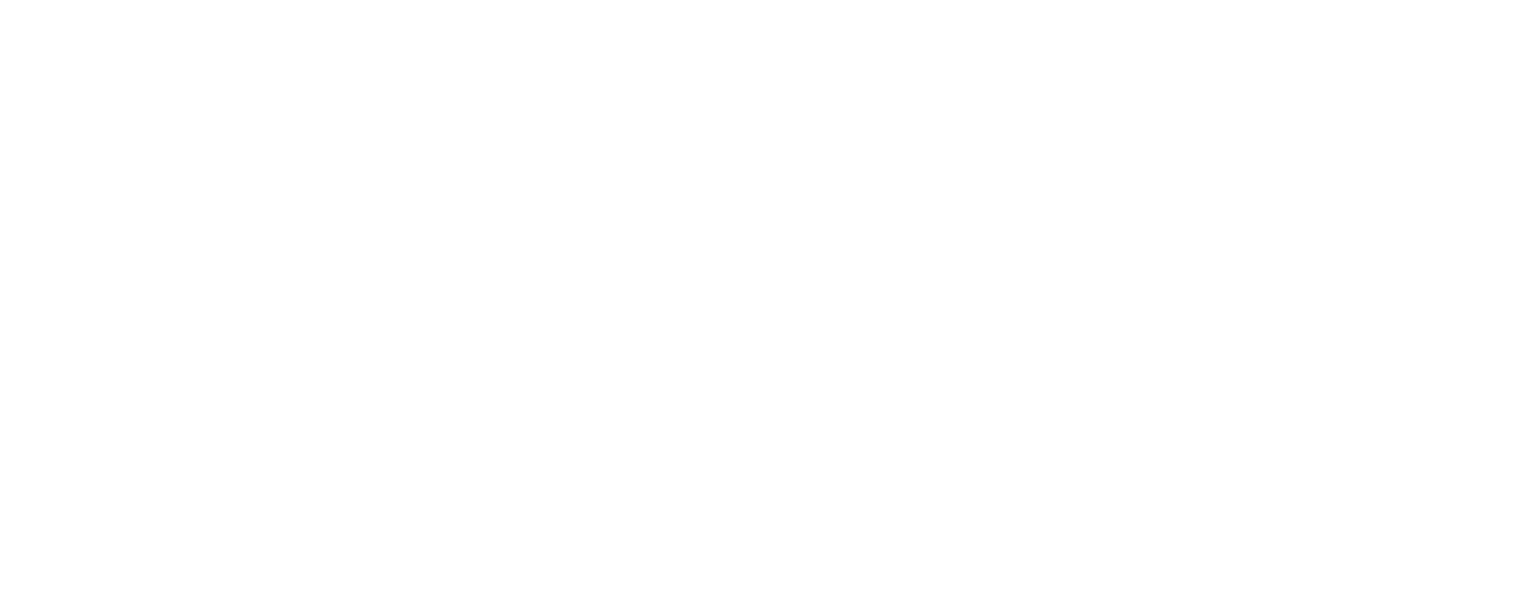 scroll, scrollTop: 0, scrollLeft: 0, axis: both 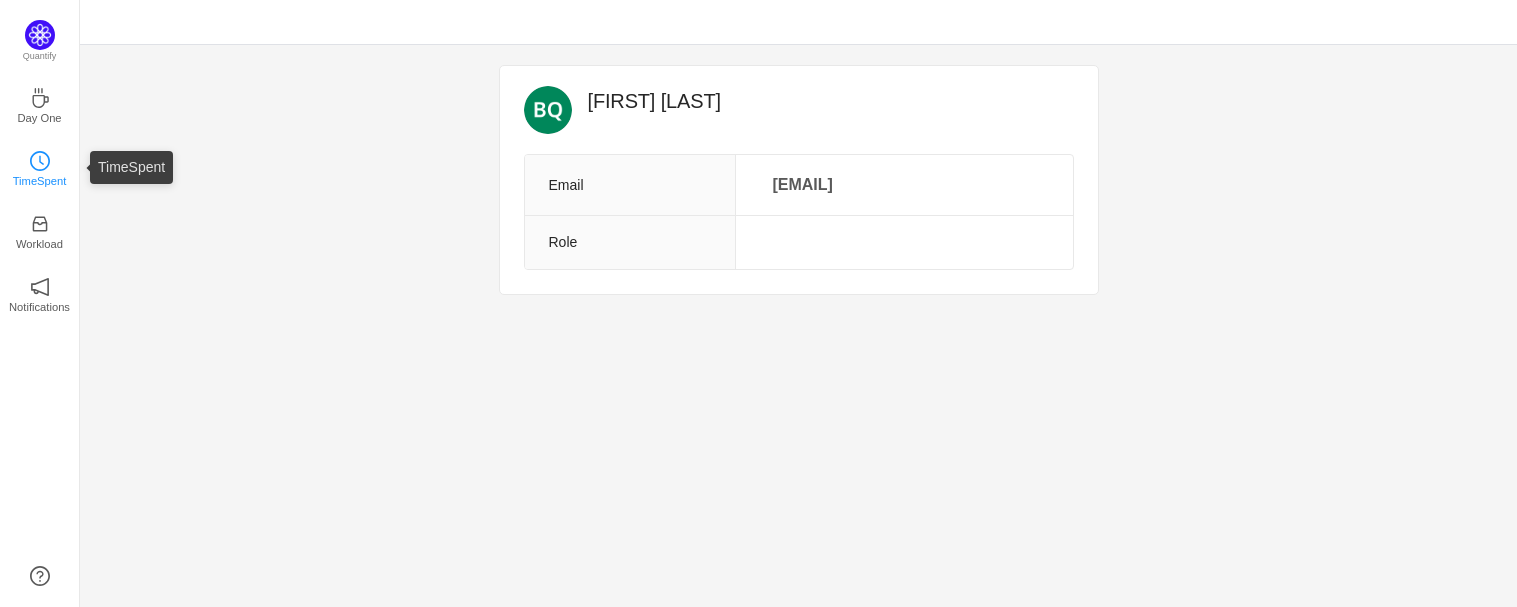 click on "TimeSpent" at bounding box center (40, 167) 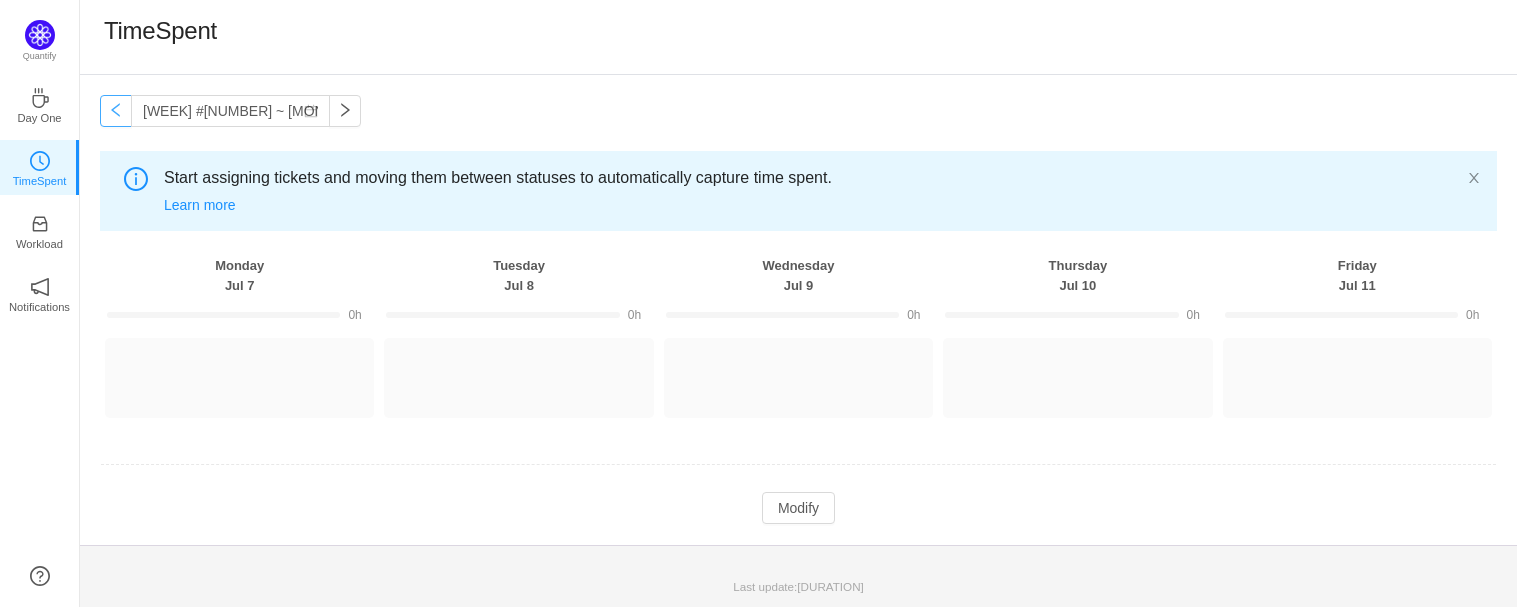 click at bounding box center [116, 111] 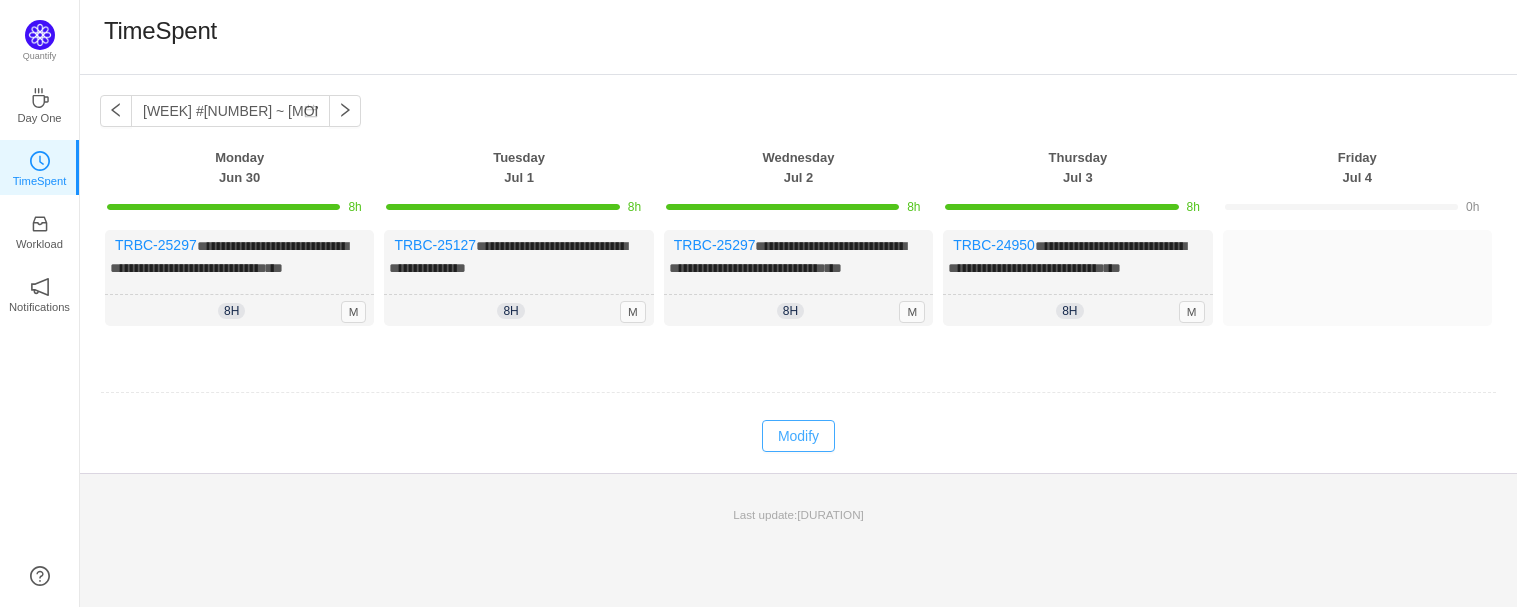 click on "Modify" at bounding box center (798, 436) 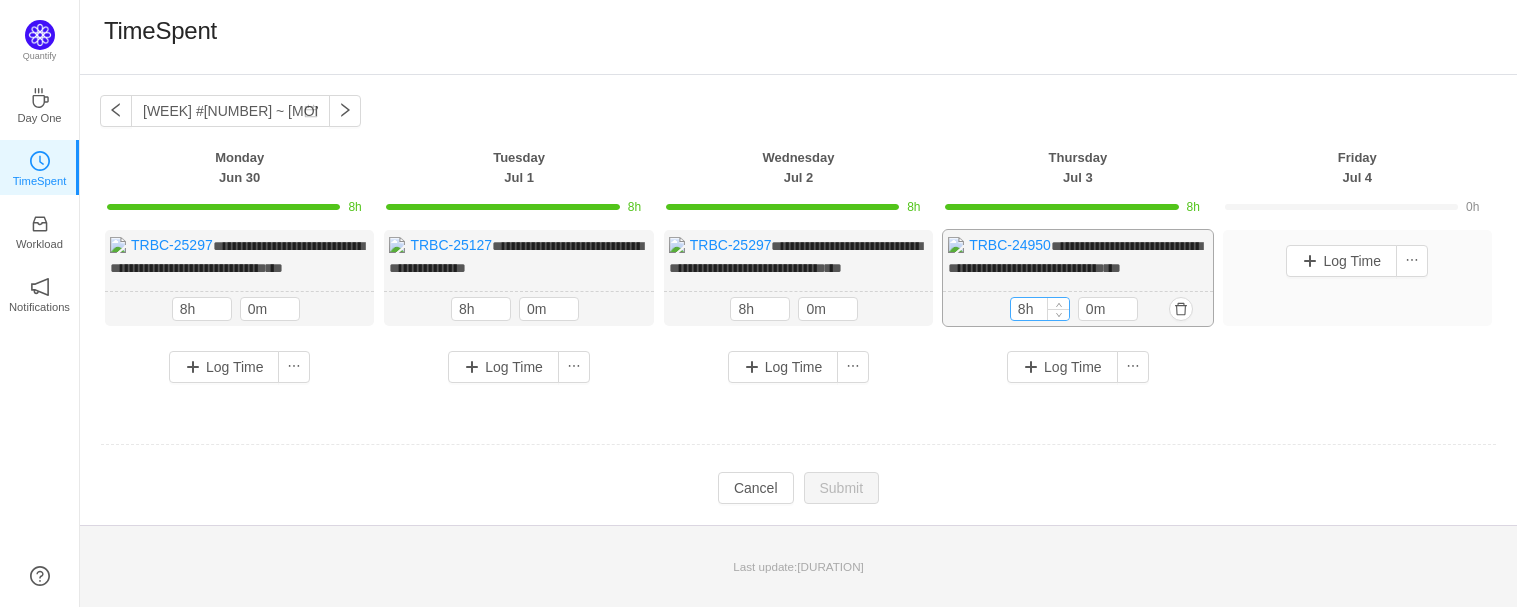 click on "8h" at bounding box center (202, 309) 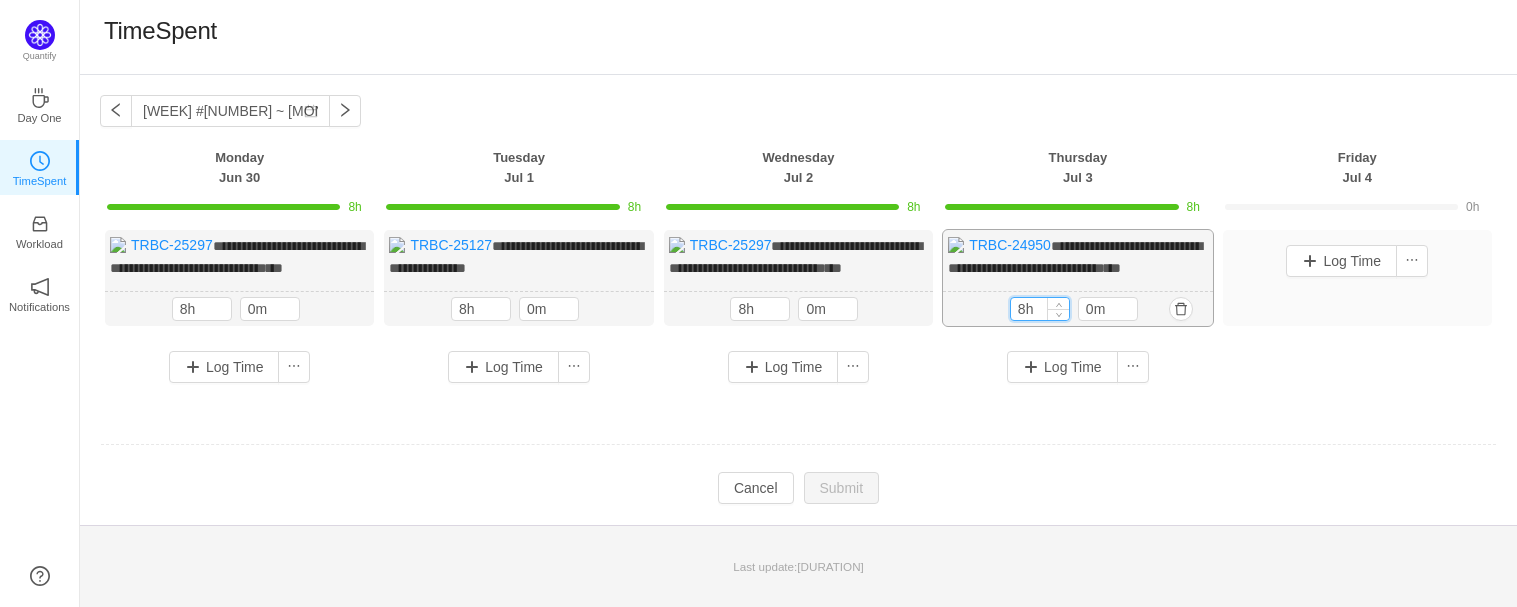click on "8h" at bounding box center [1040, 309] 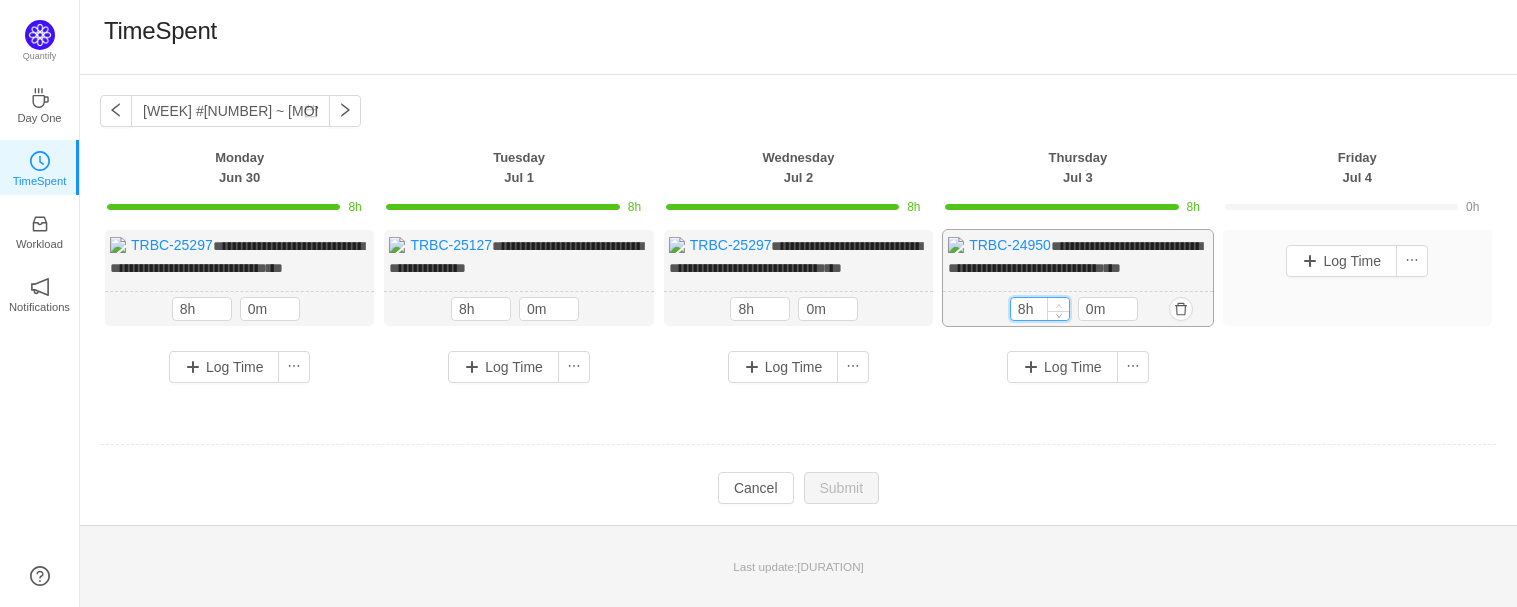click at bounding box center (1058, 305) 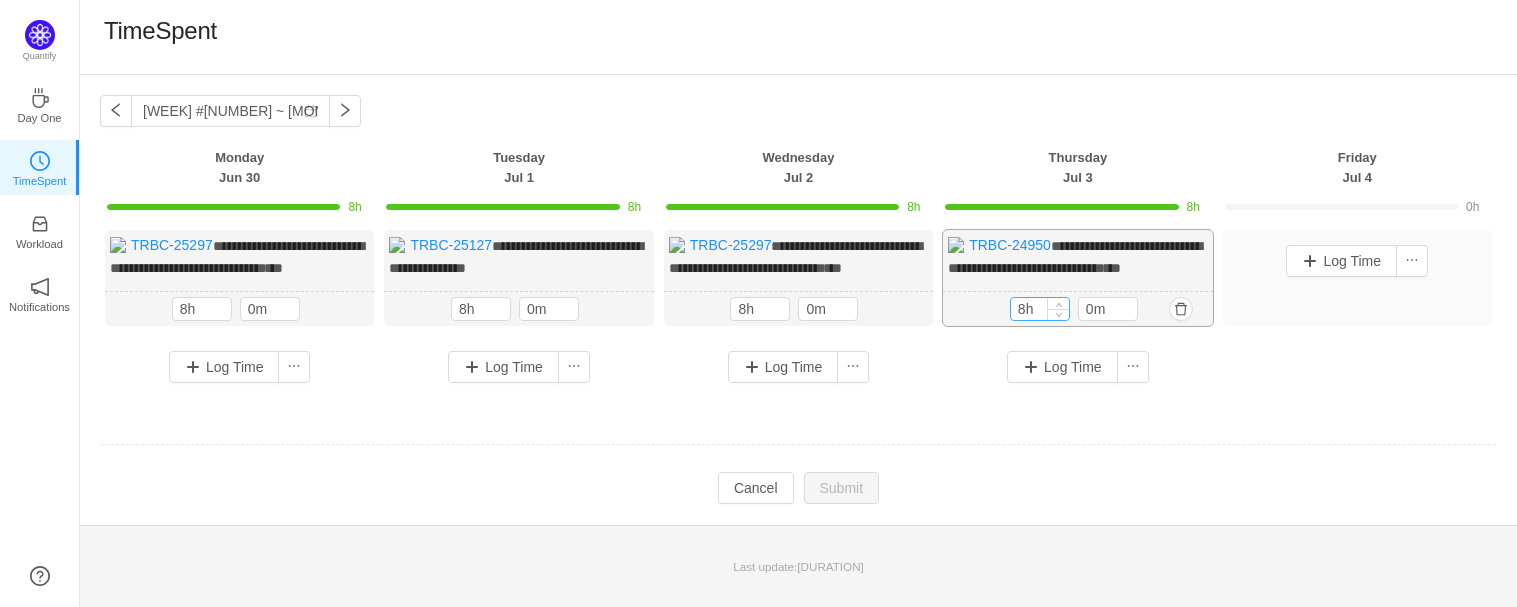 click on "8h" at bounding box center [202, 309] 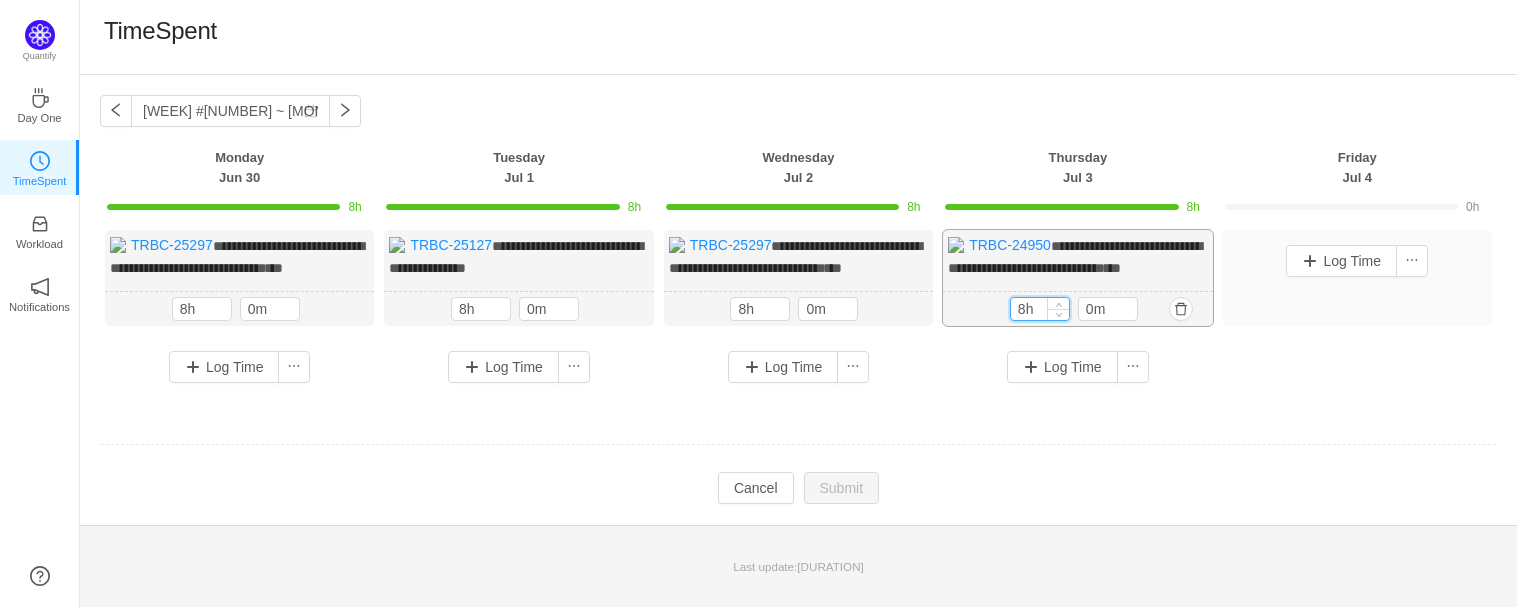 click on "8h" at bounding box center [1040, 309] 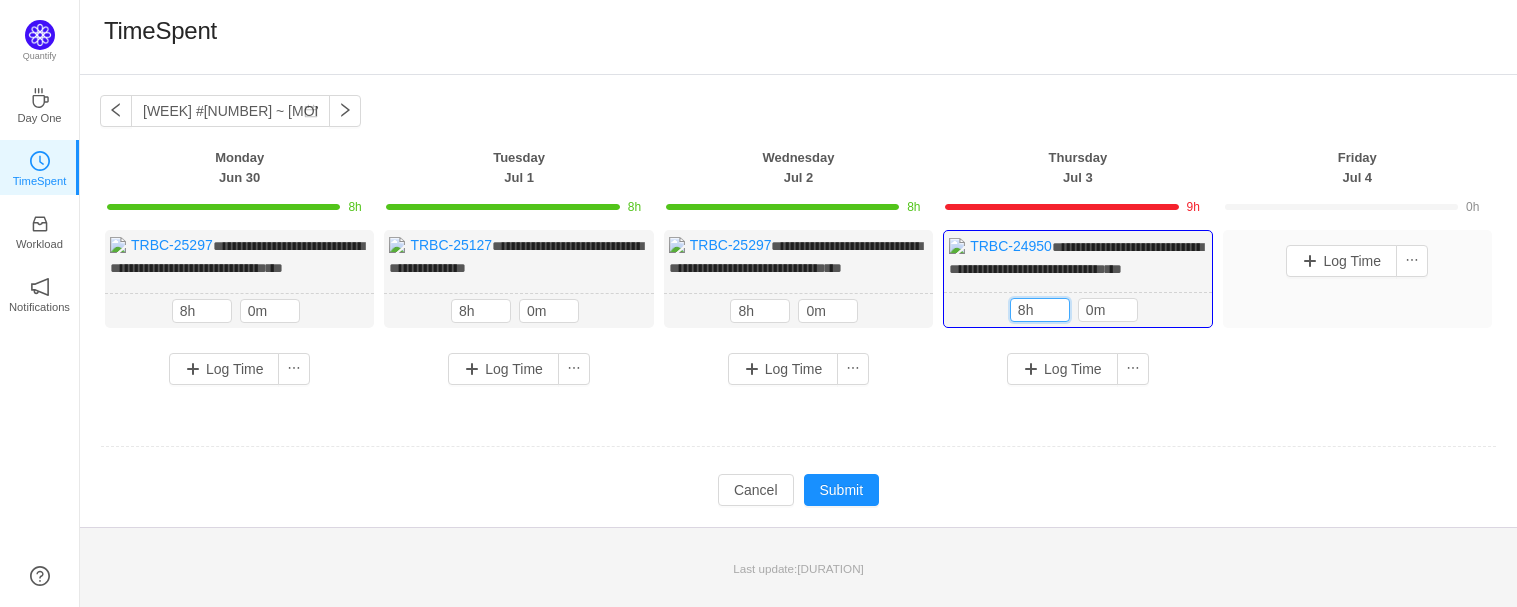 click at bounding box center [239, 205] 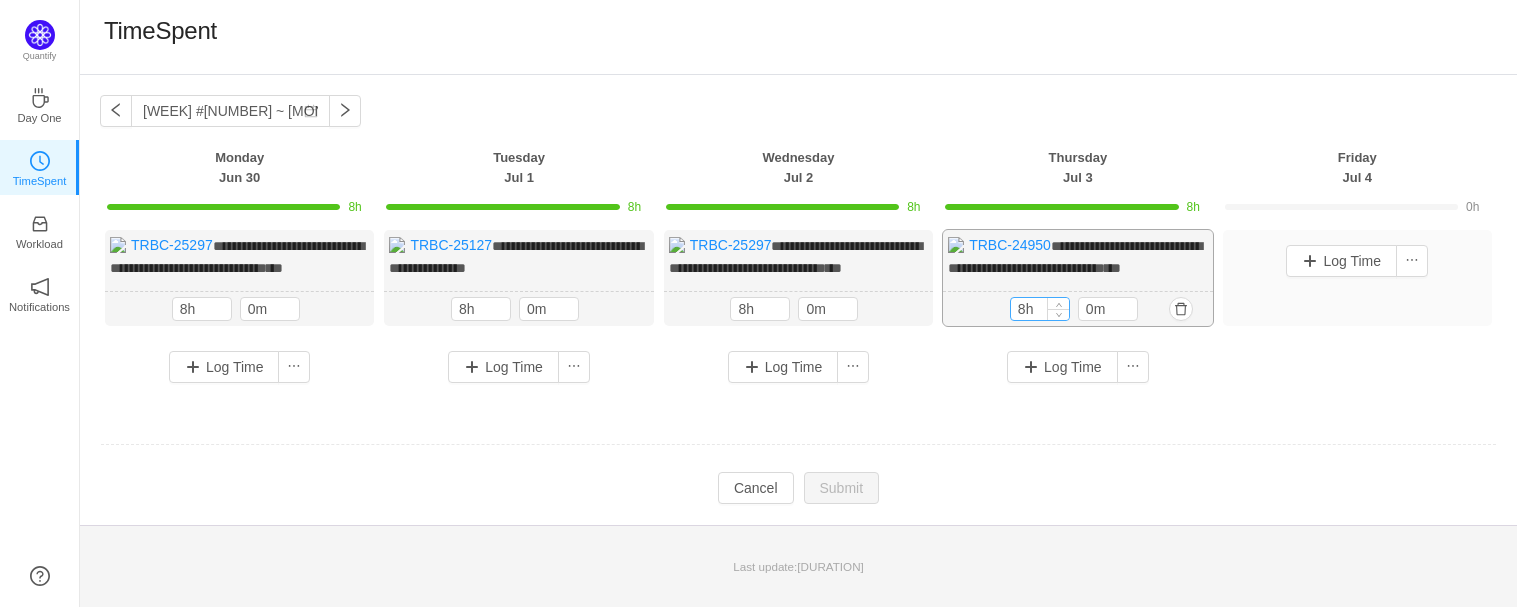 click on "8h" at bounding box center (202, 309) 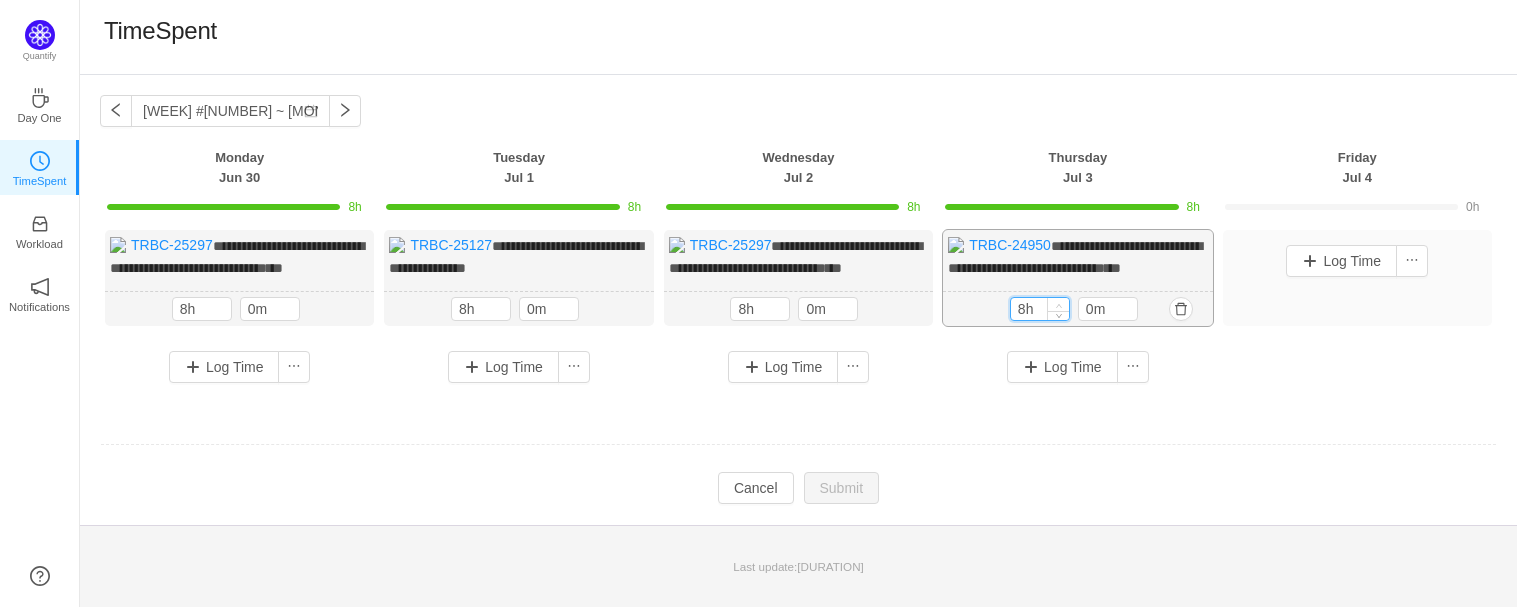 click at bounding box center (1058, 304) 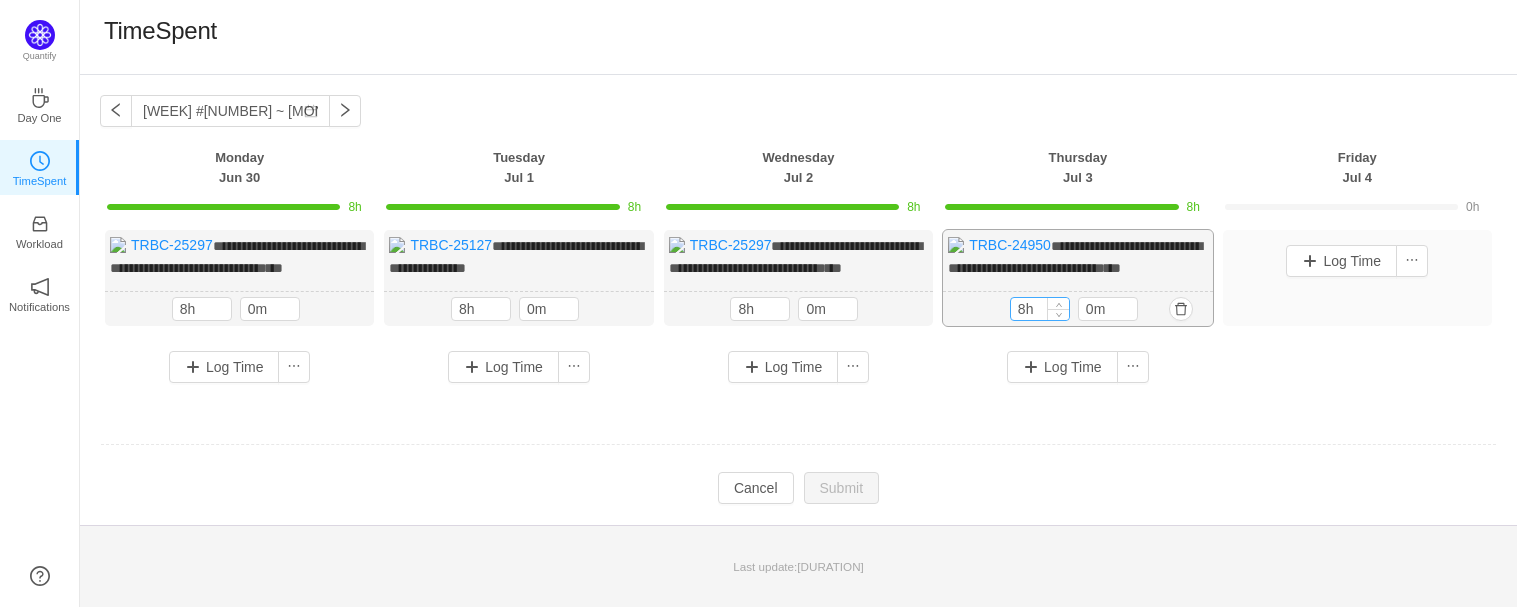 click on "8h" at bounding box center (202, 309) 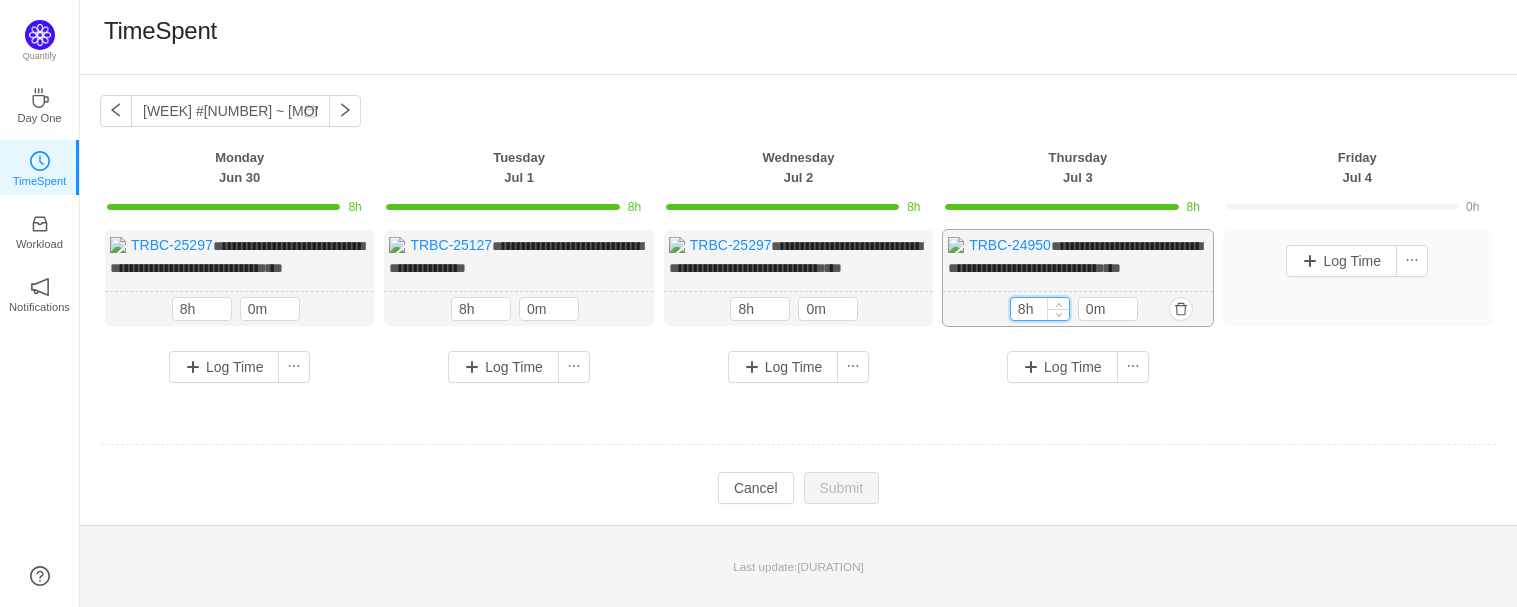 click on "8h" at bounding box center [1040, 309] 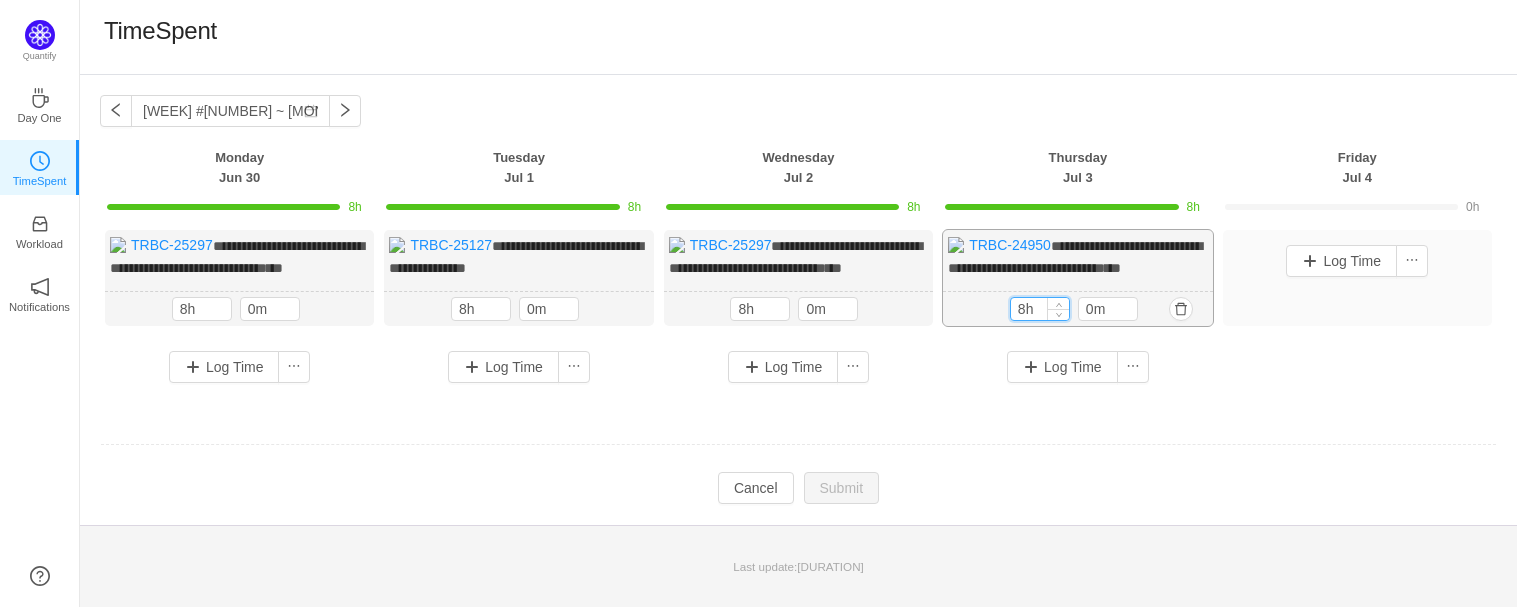 click on "8h" at bounding box center [1040, 309] 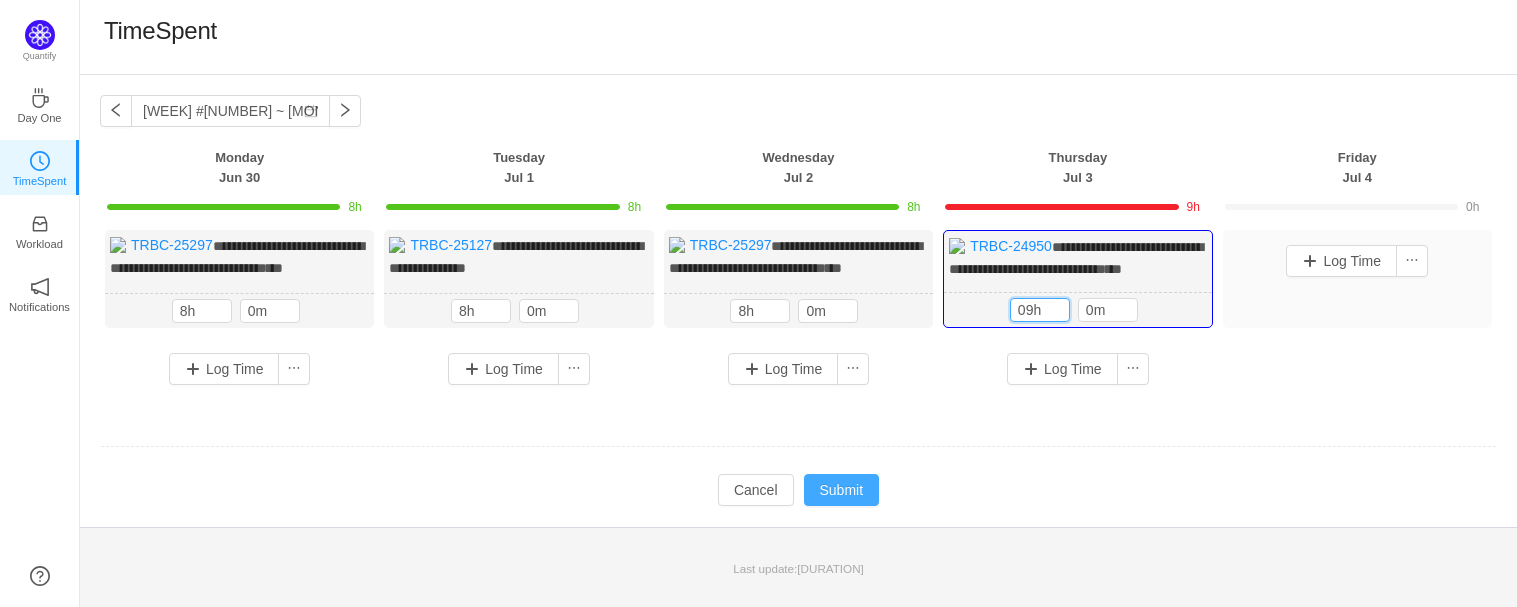 type on "09h" 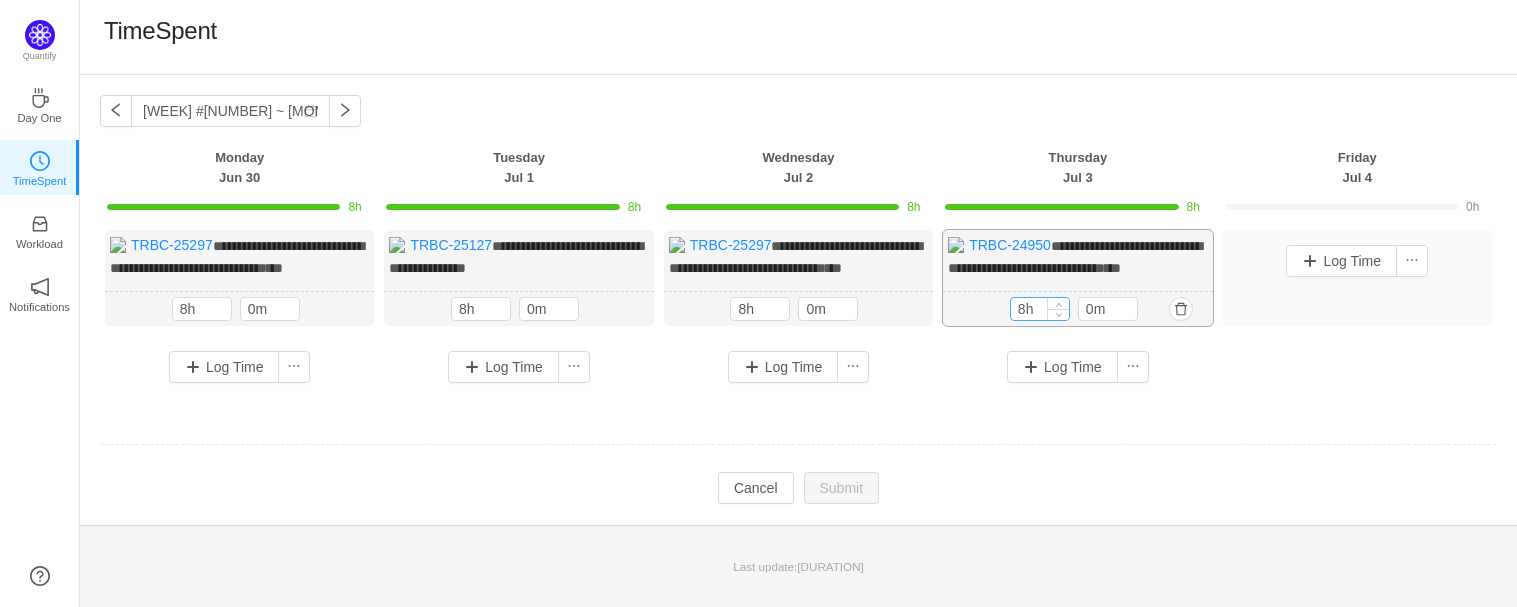 click on "8h" at bounding box center [202, 309] 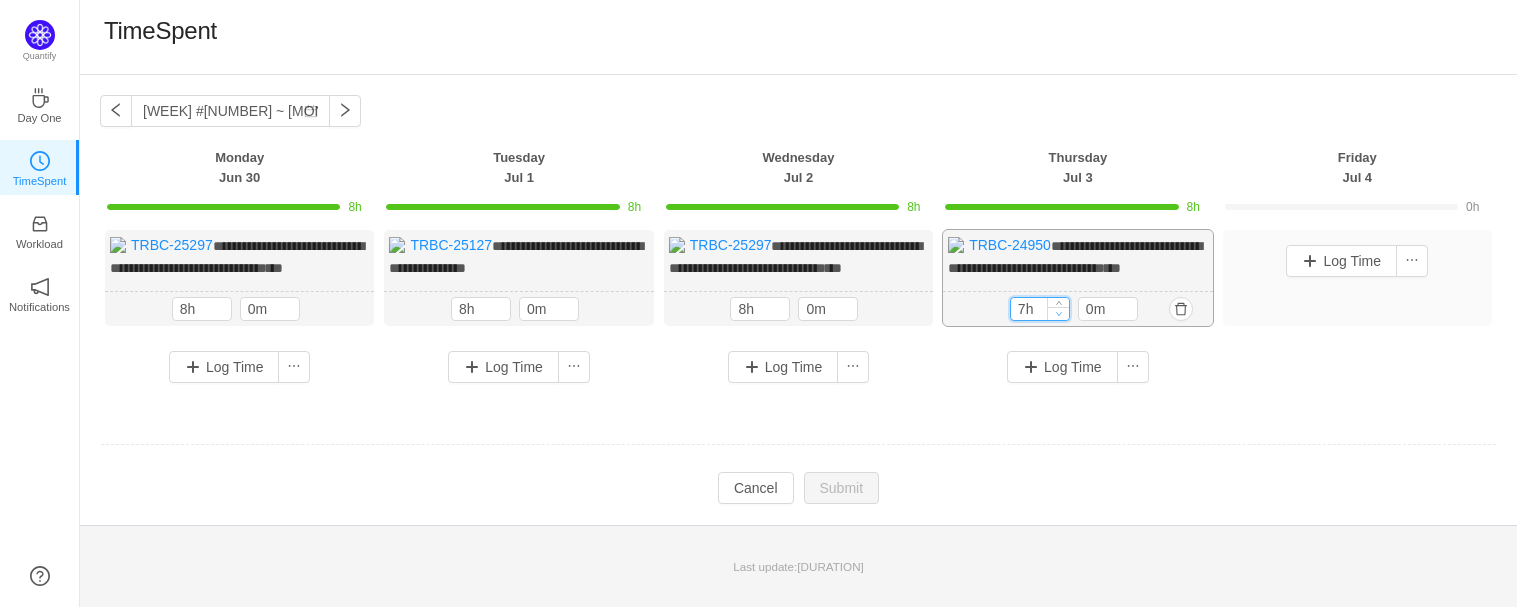click at bounding box center (1058, 313) 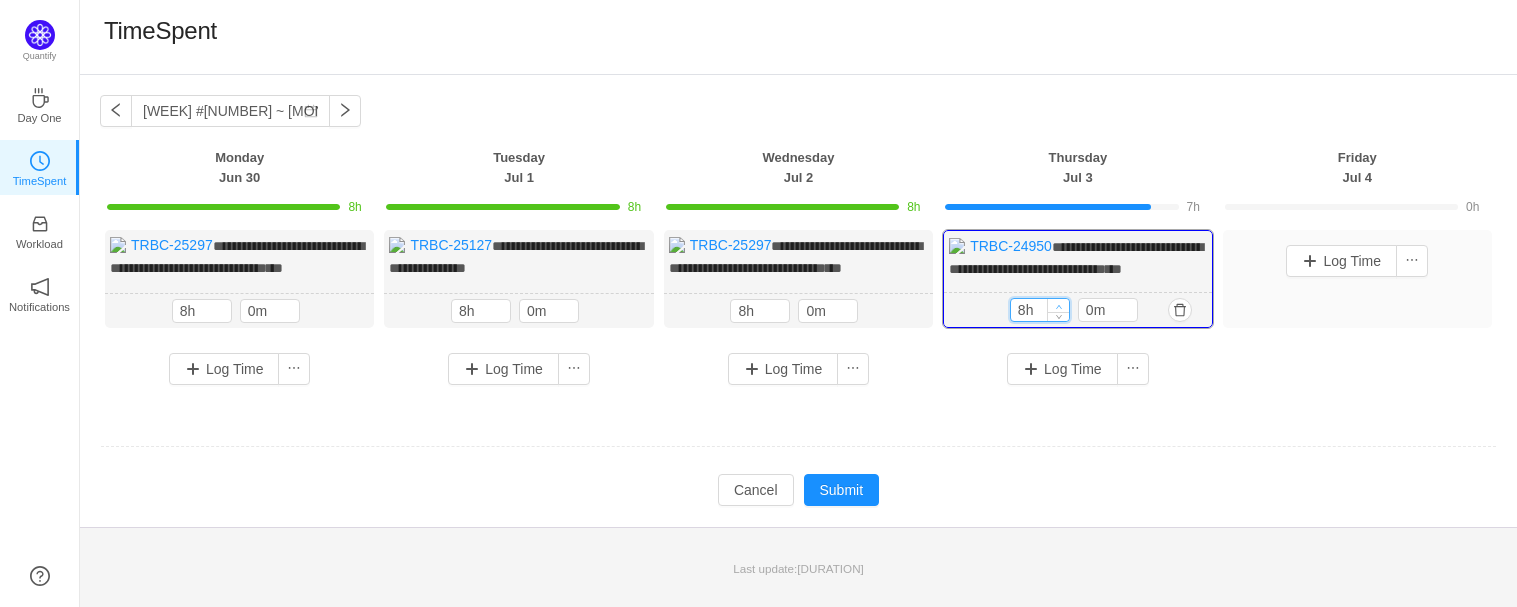click at bounding box center (1058, 305) 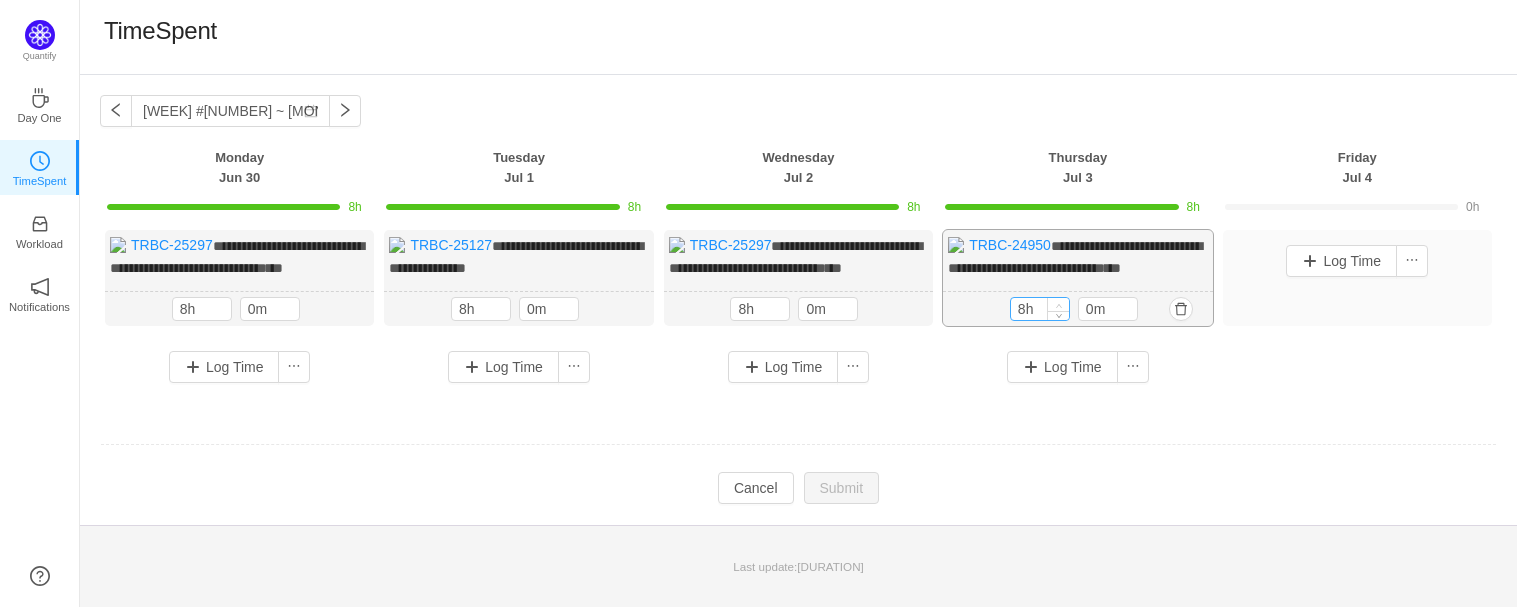 click at bounding box center (220, 303) 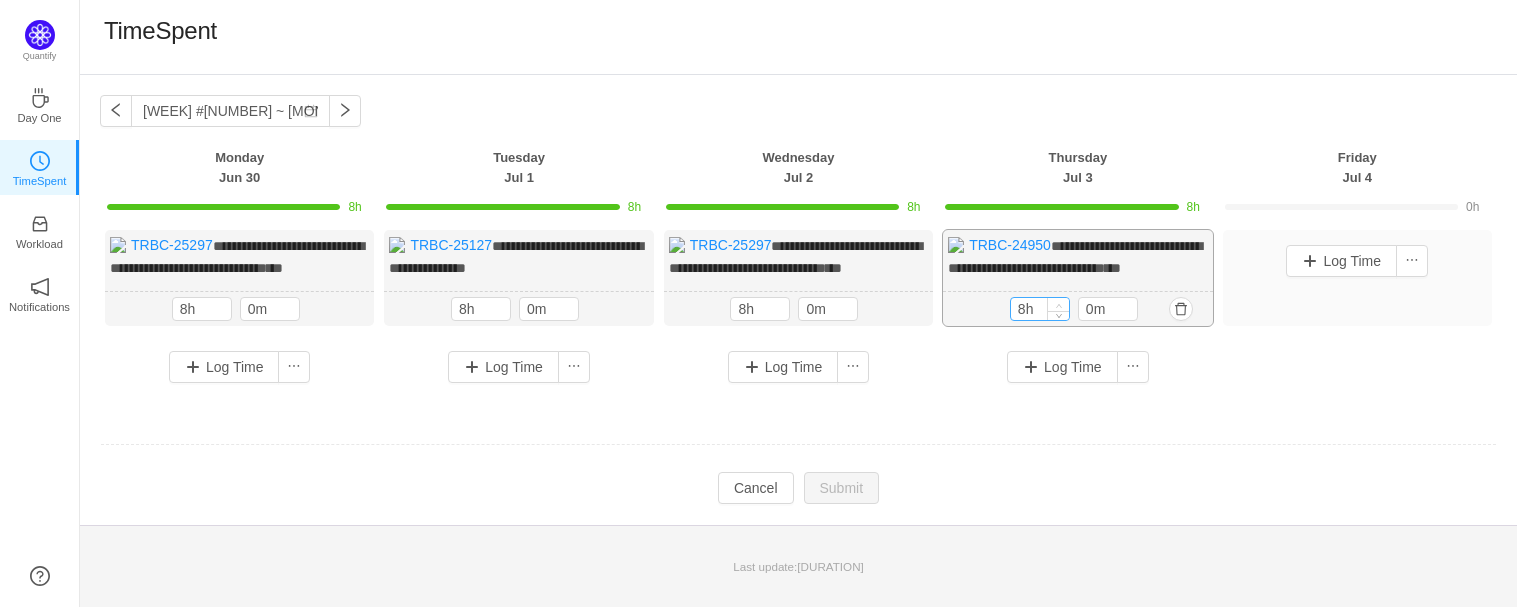 click at bounding box center [220, 303] 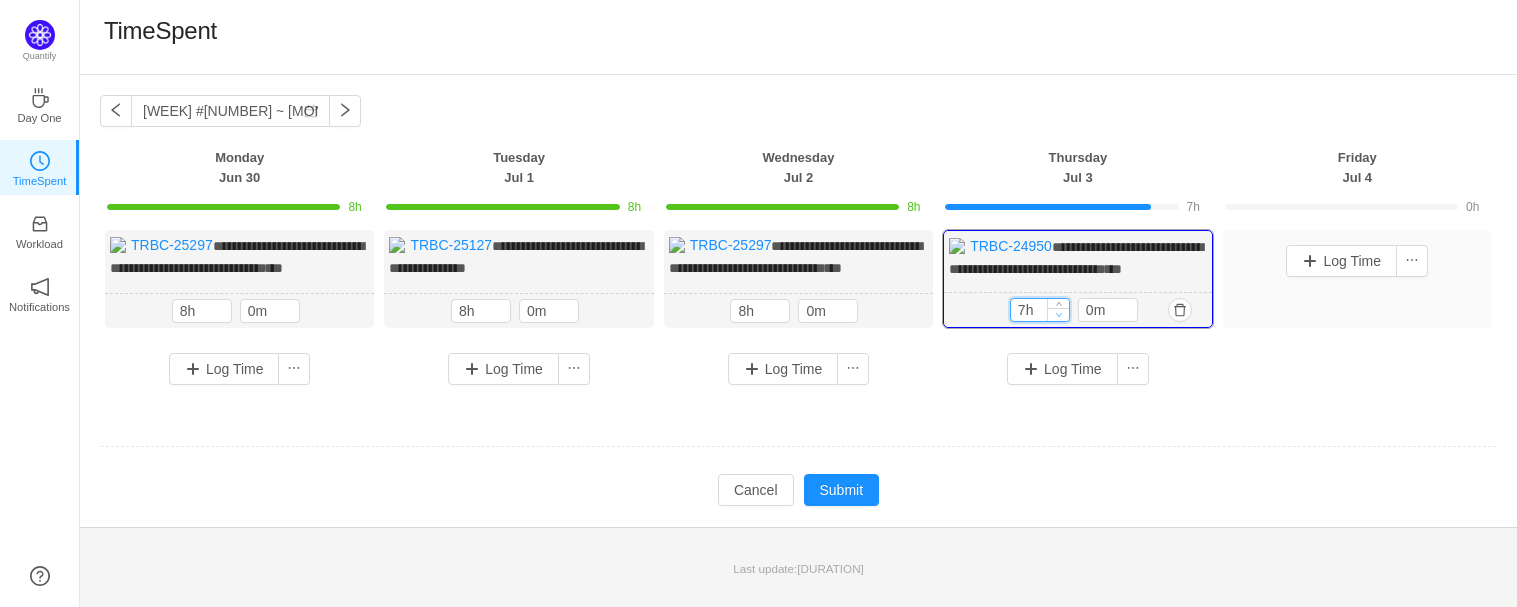 click at bounding box center [1058, 314] 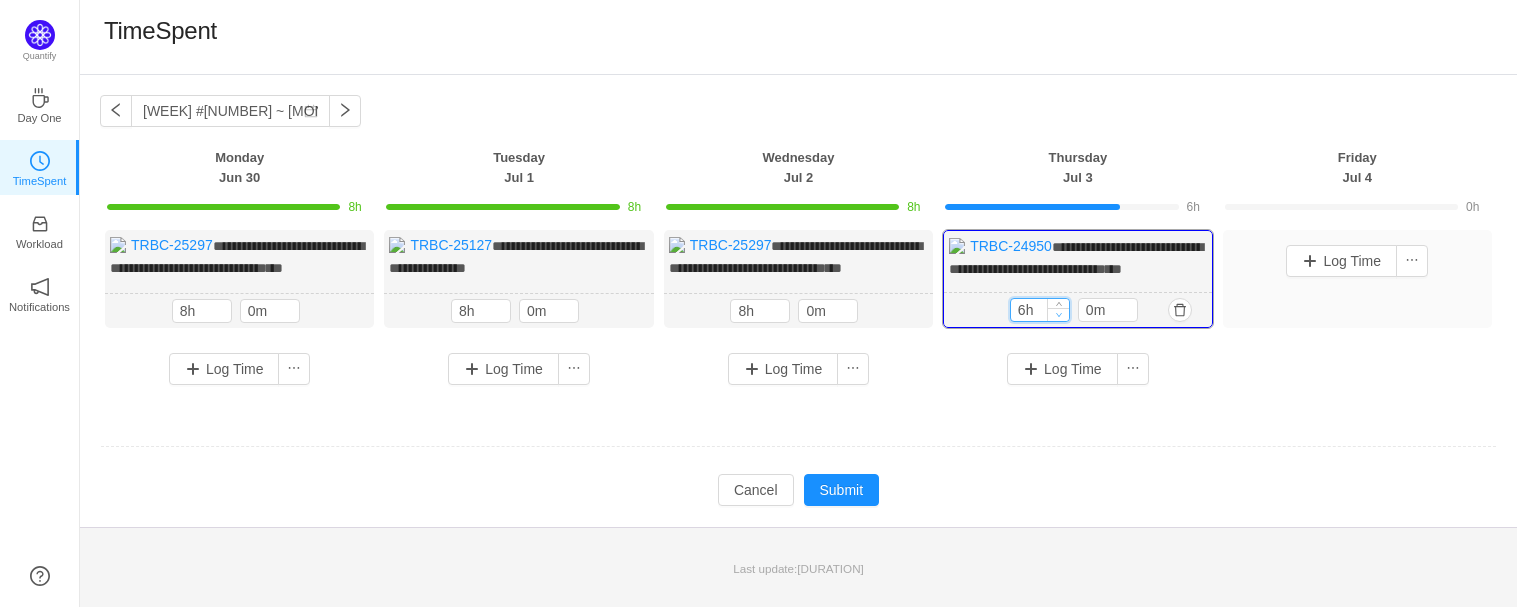 click at bounding box center [1058, 314] 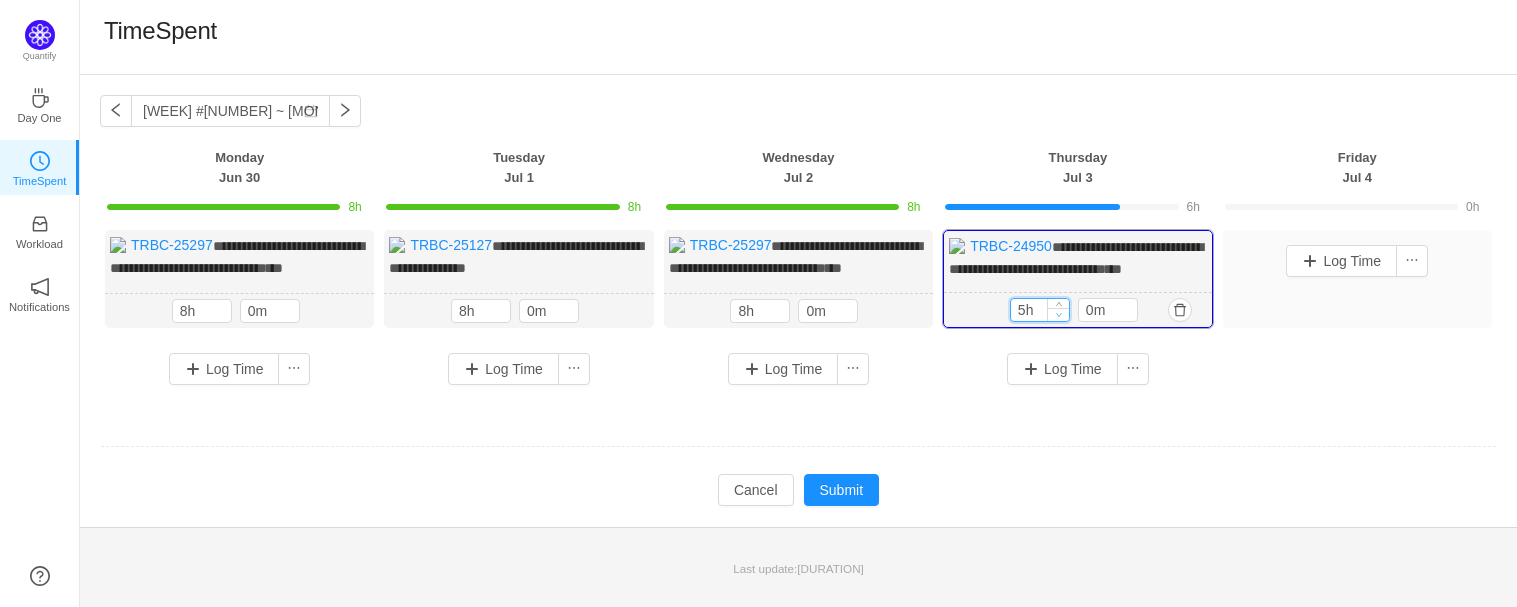 click at bounding box center (1058, 314) 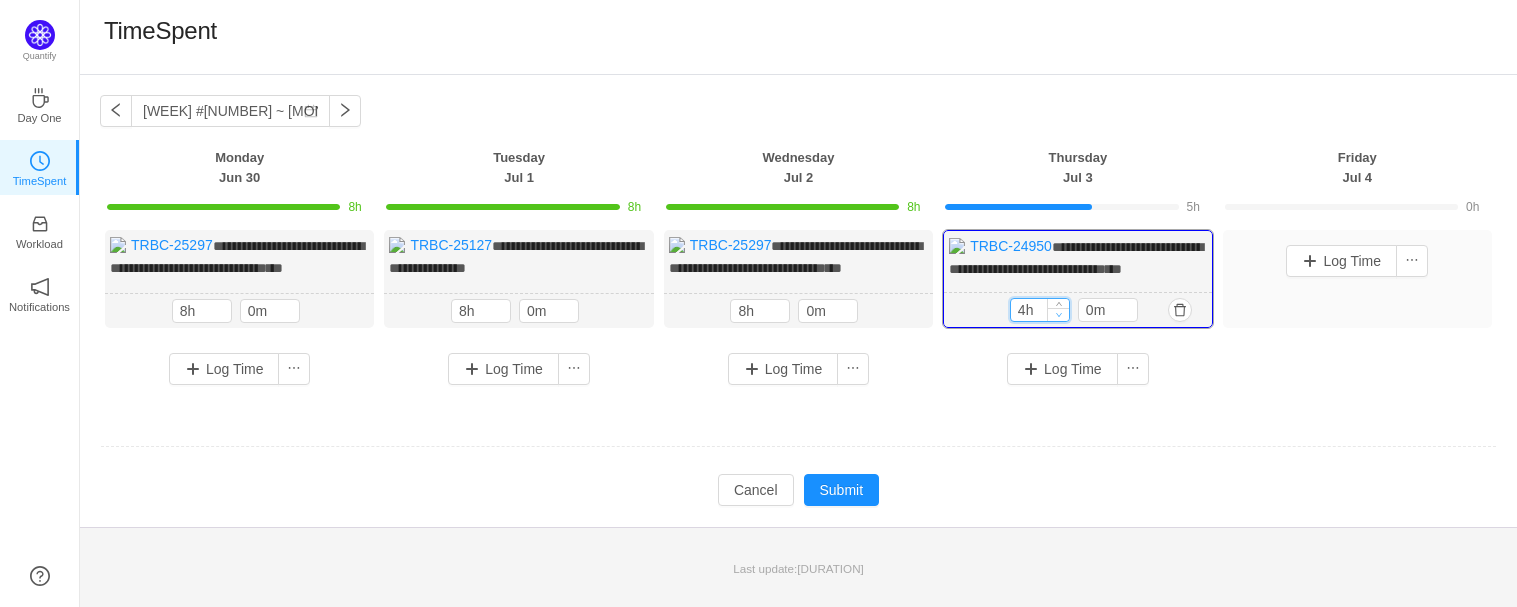 click at bounding box center (1058, 314) 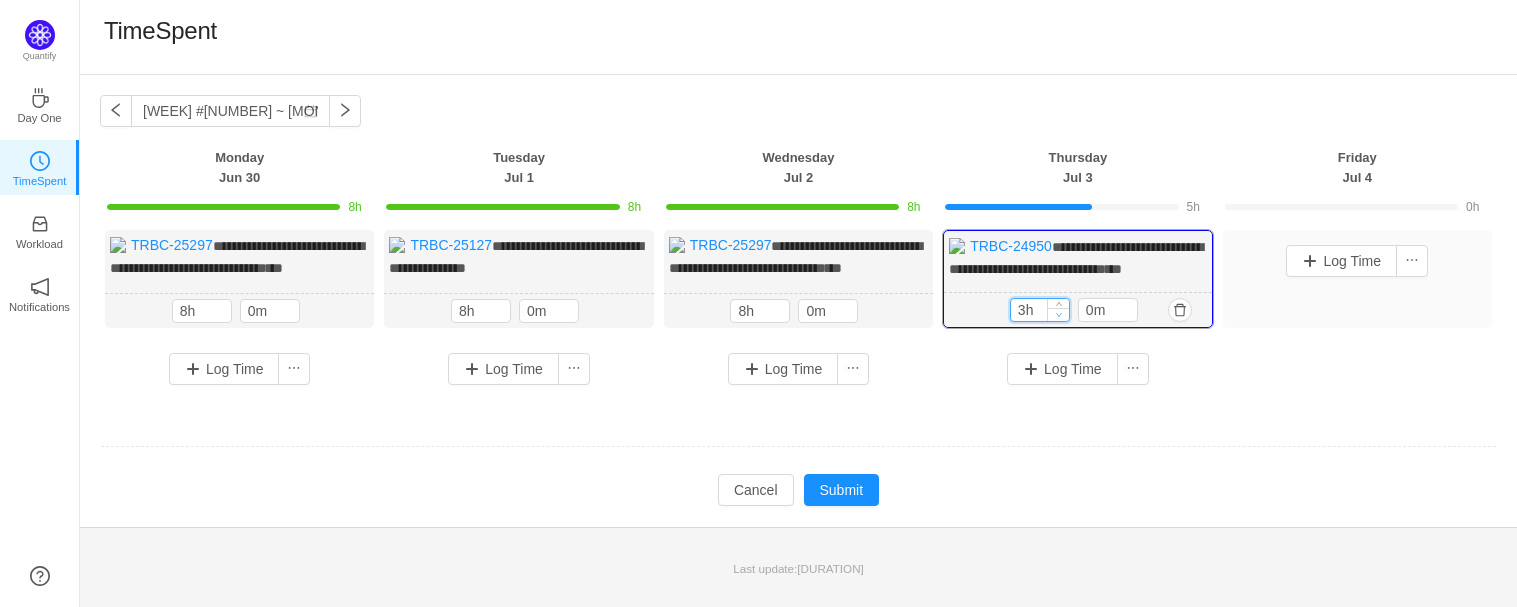 click at bounding box center [1058, 314] 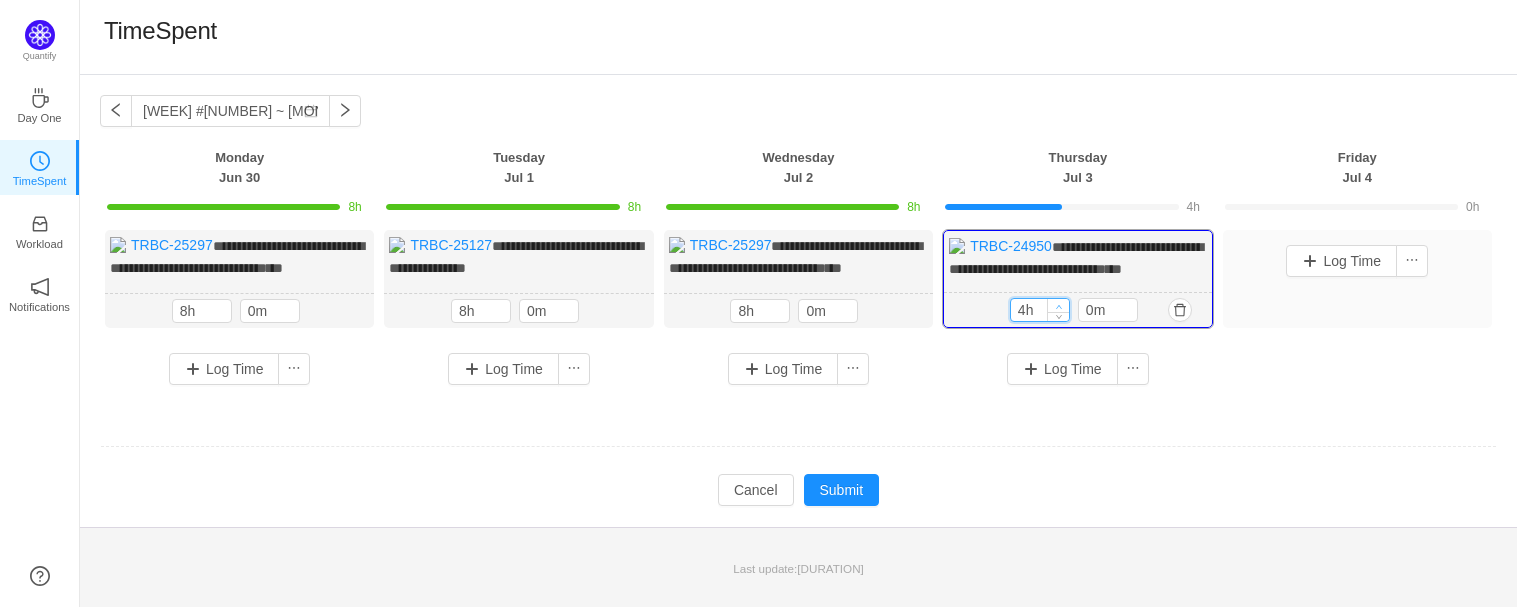click at bounding box center [1058, 306] 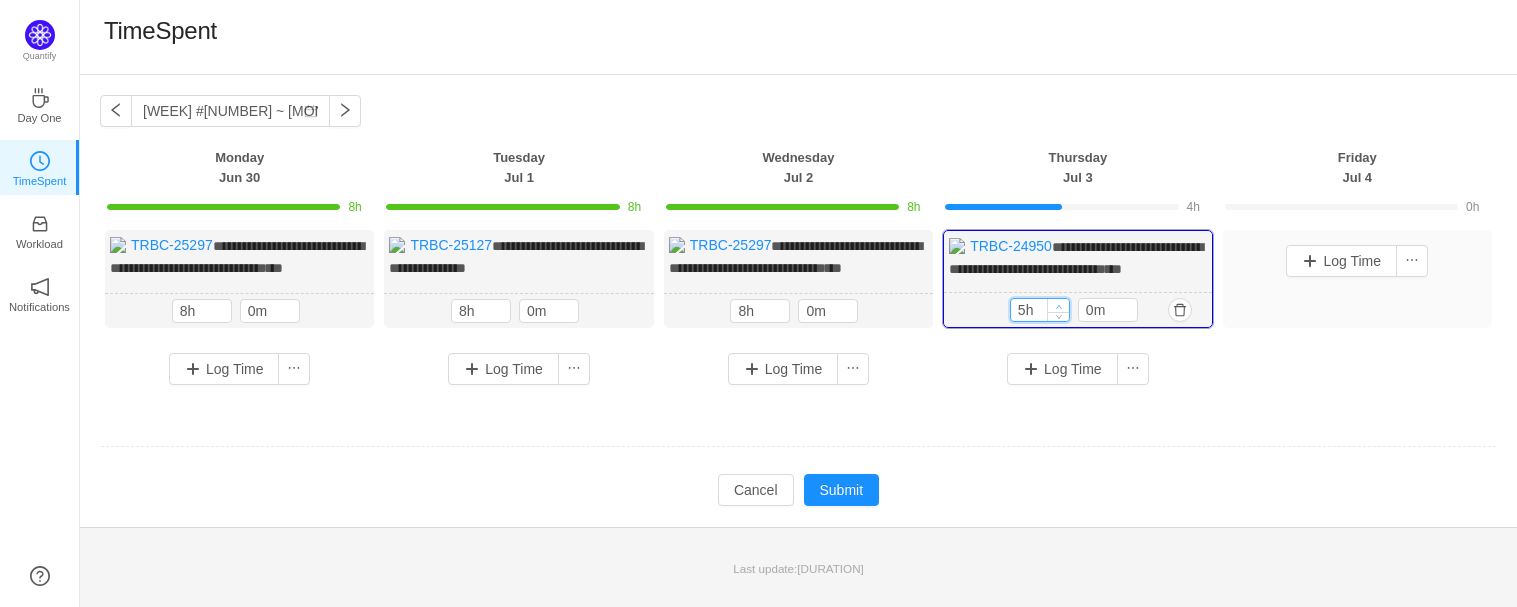 click at bounding box center [1058, 306] 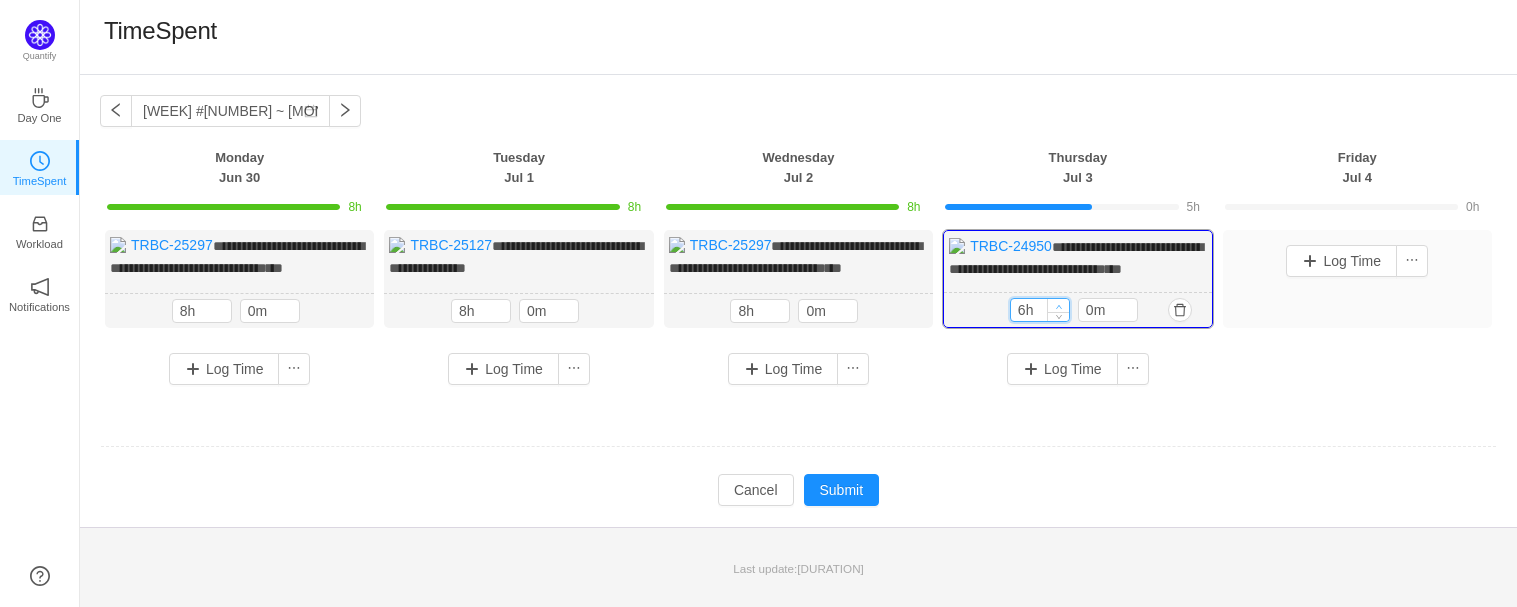 click at bounding box center (1058, 306) 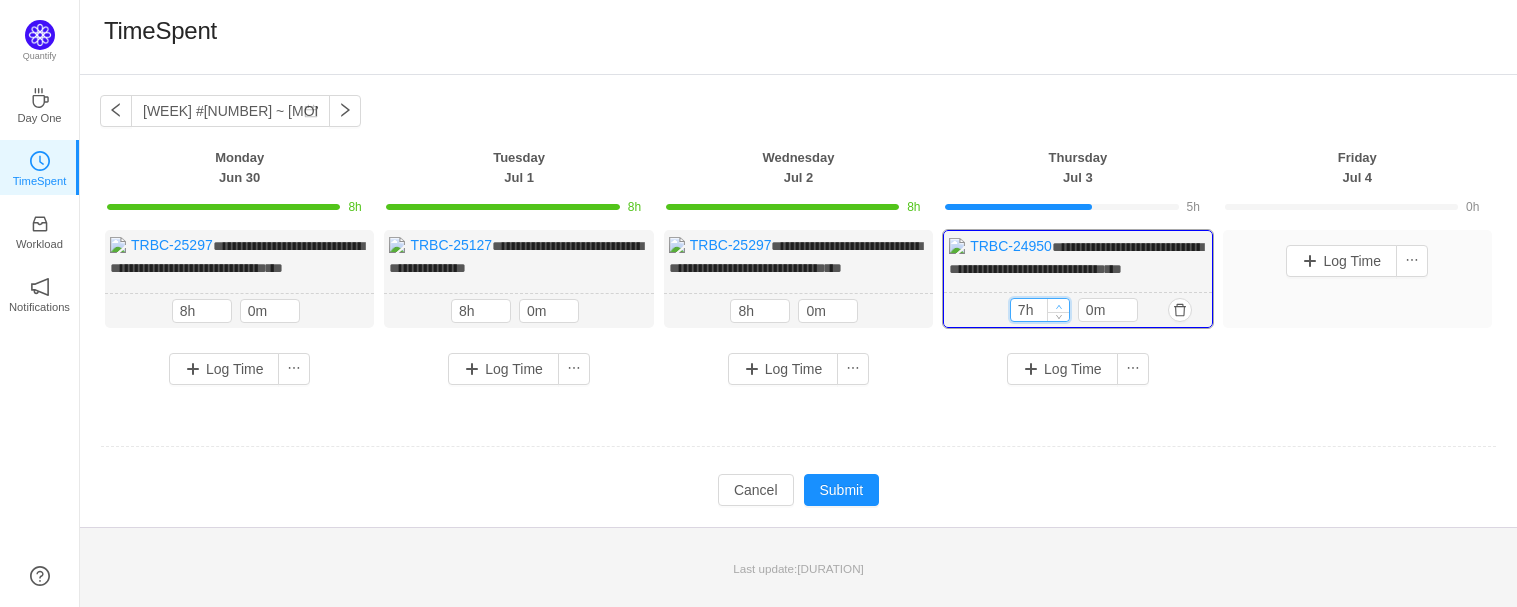 click at bounding box center (1058, 306) 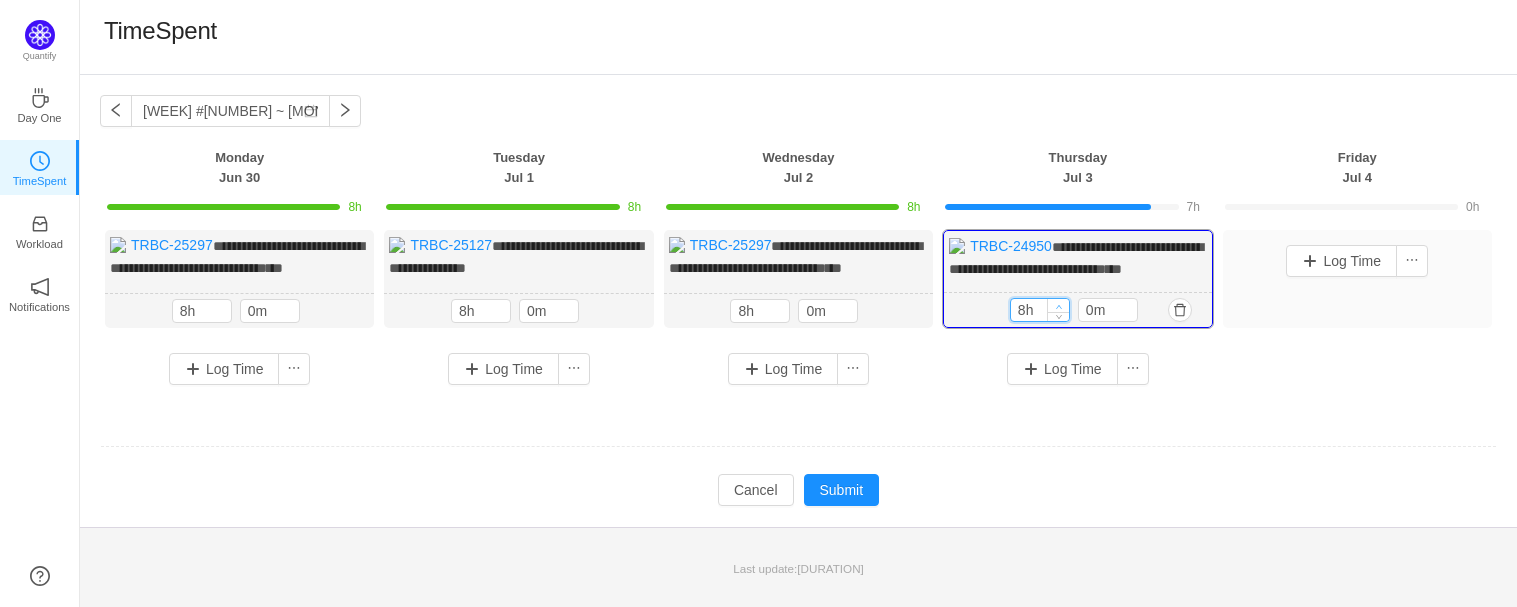 click at bounding box center [1058, 306] 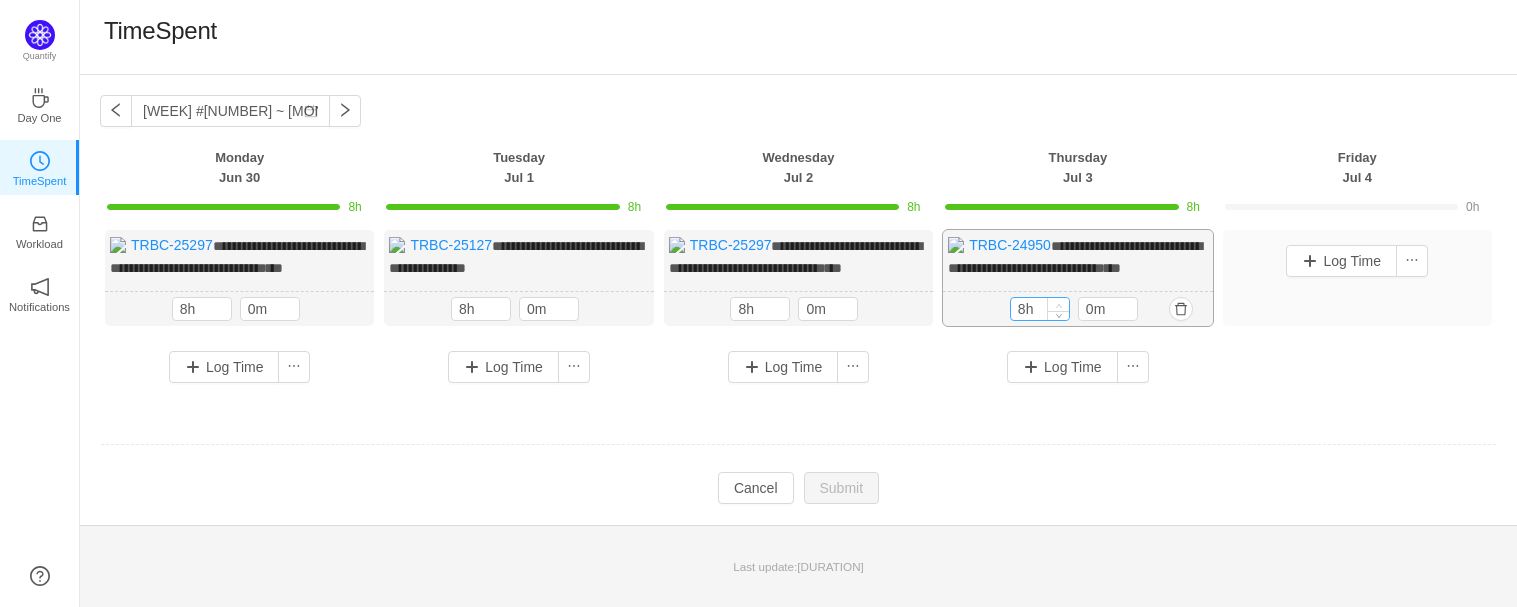 click at bounding box center (220, 304) 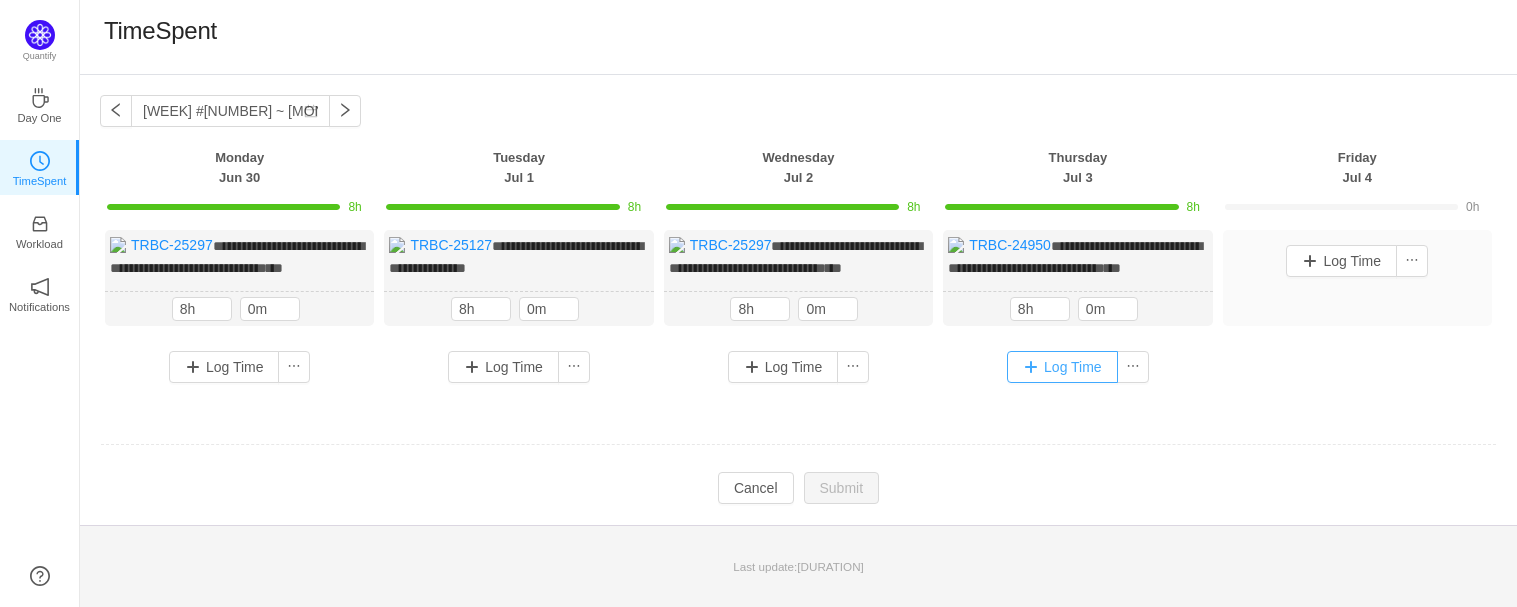 click on "Log Time" at bounding box center (224, 367) 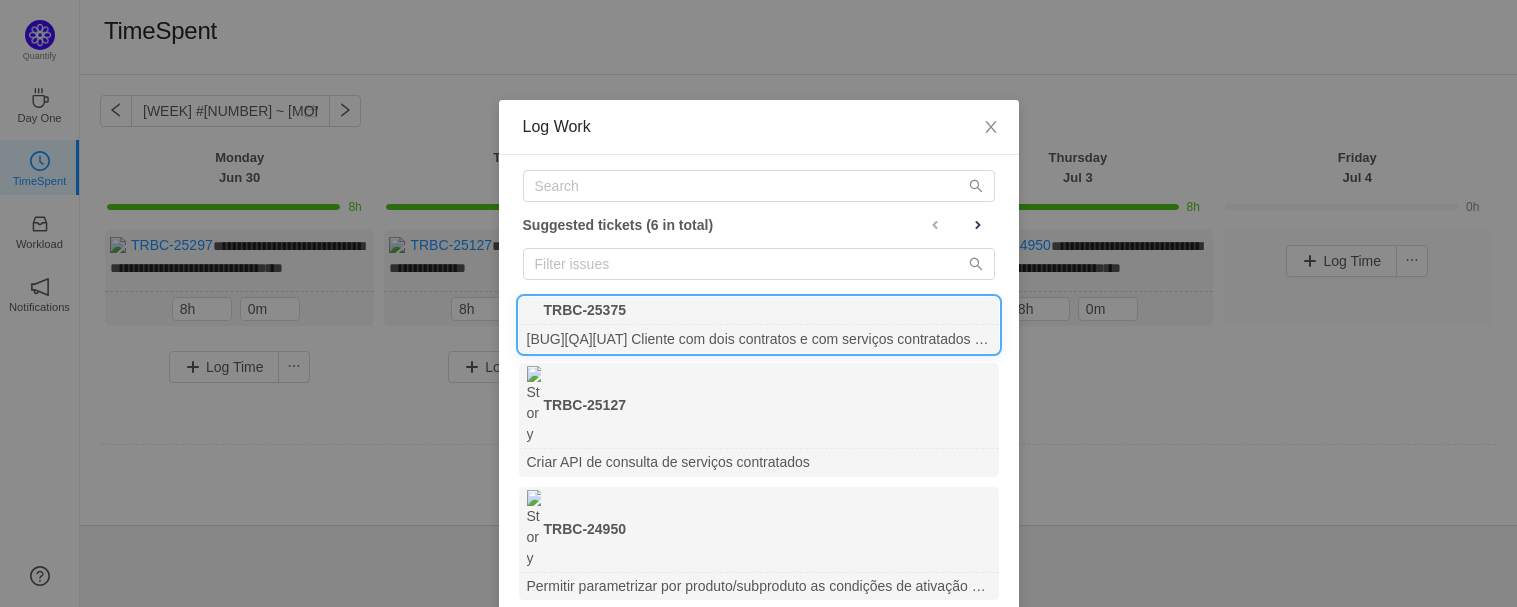 click on "[BUG][QA][UAT] Cliente com dois contratos e com serviços contratados em ambos não exibe todos os serviços contratados" at bounding box center (759, 338) 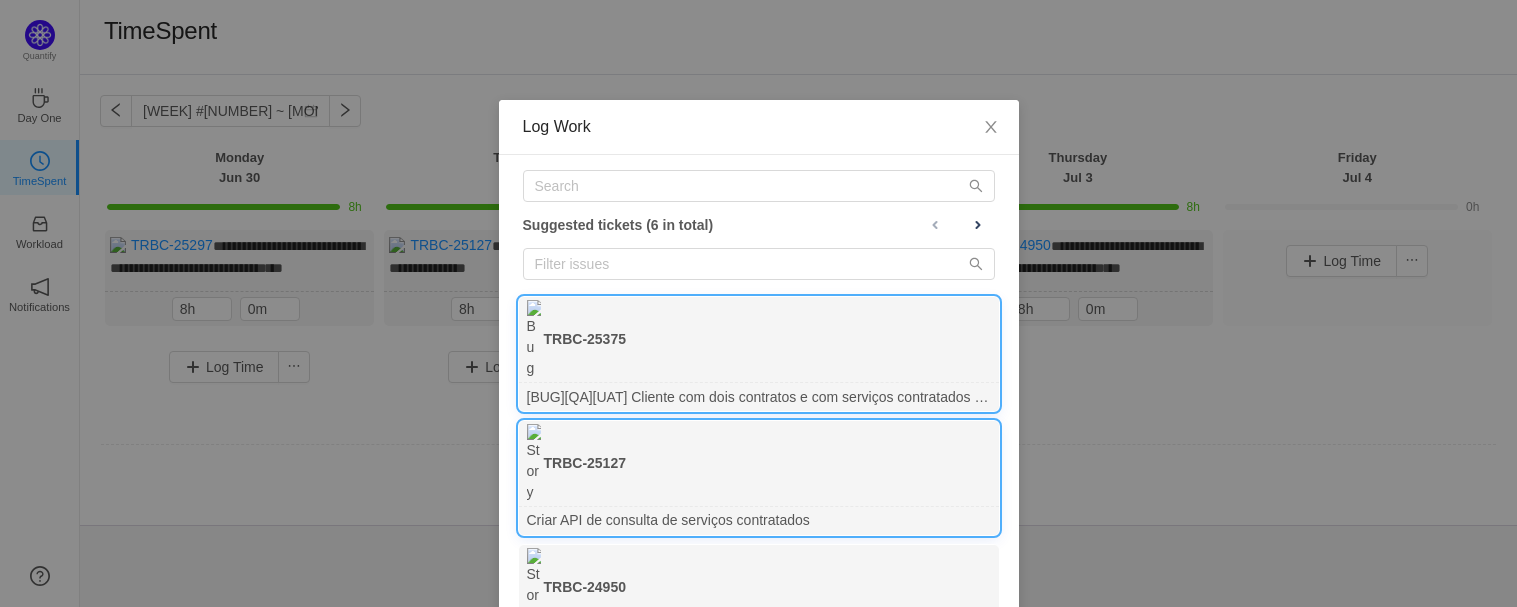 scroll, scrollTop: 66, scrollLeft: 0, axis: vertical 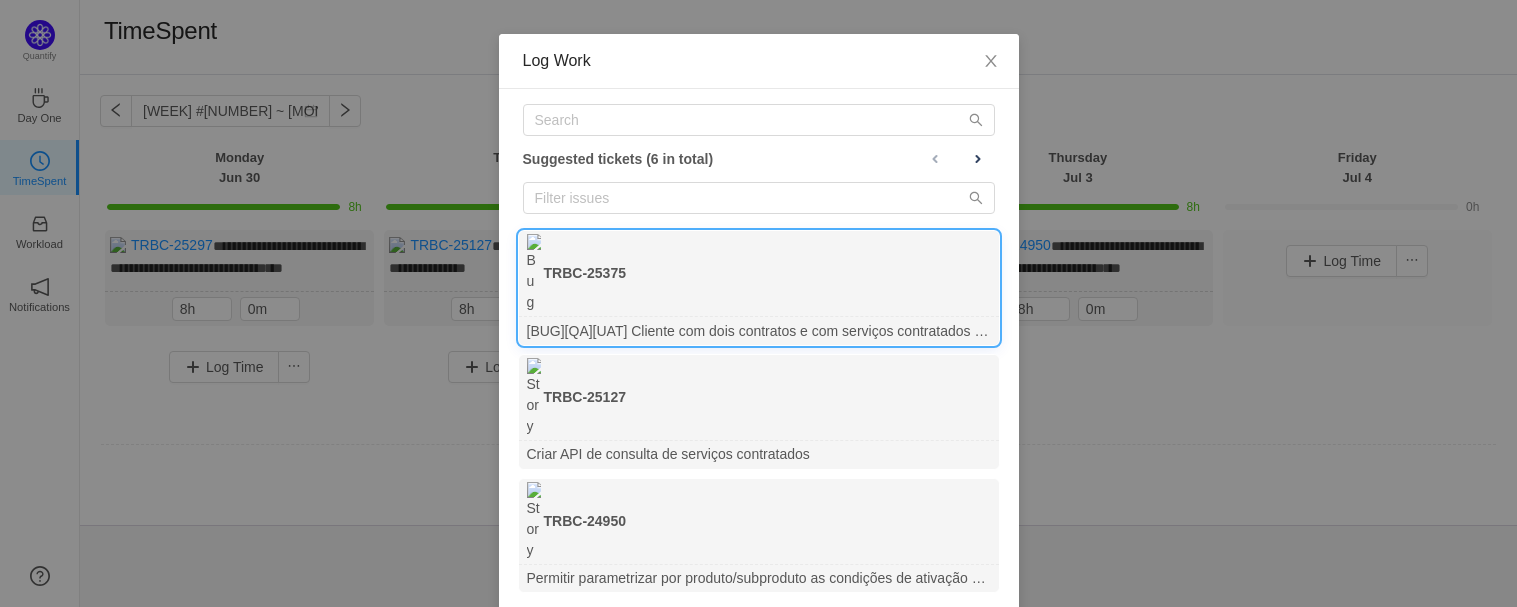 type on "01h" 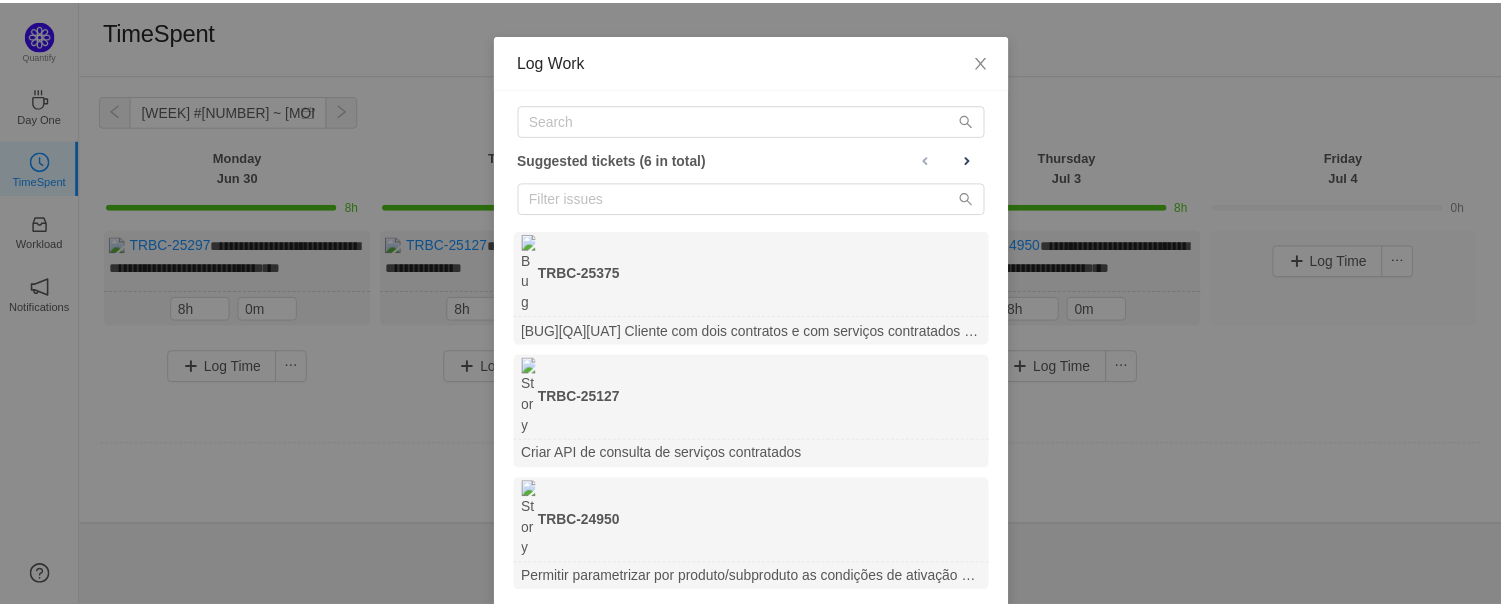 scroll, scrollTop: 0, scrollLeft: 0, axis: both 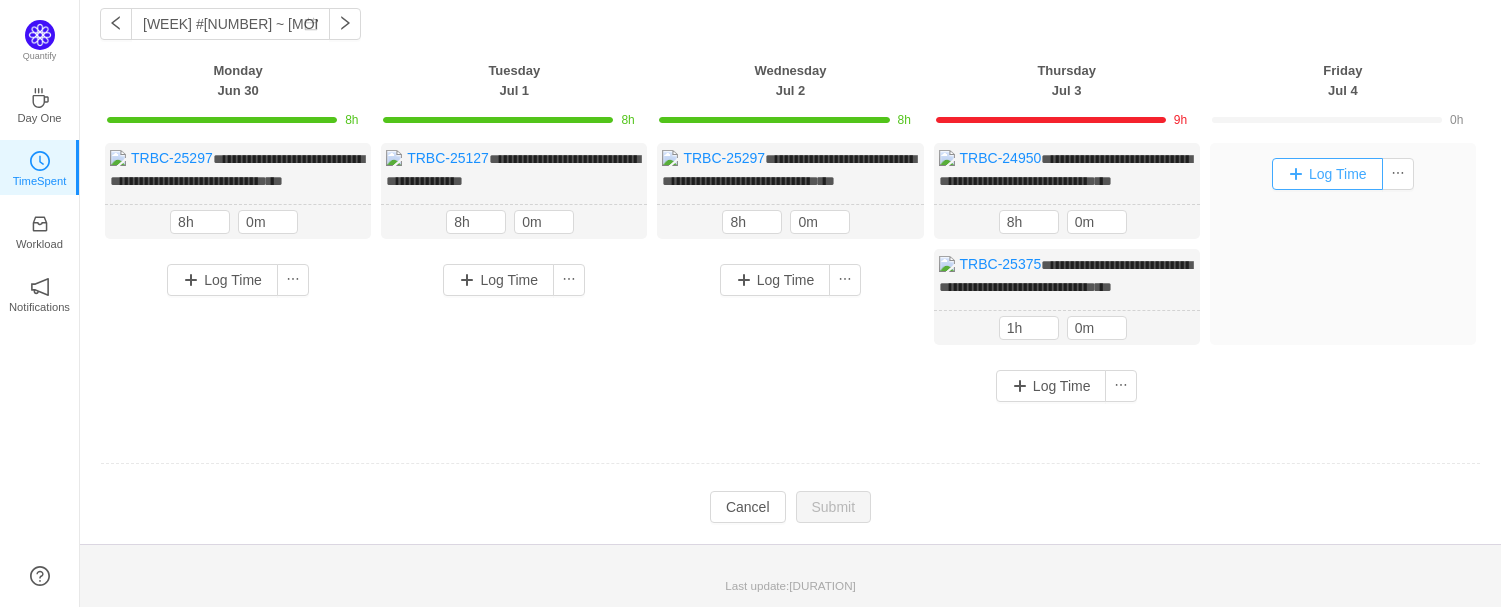 click on "Log Time" at bounding box center (1327, 174) 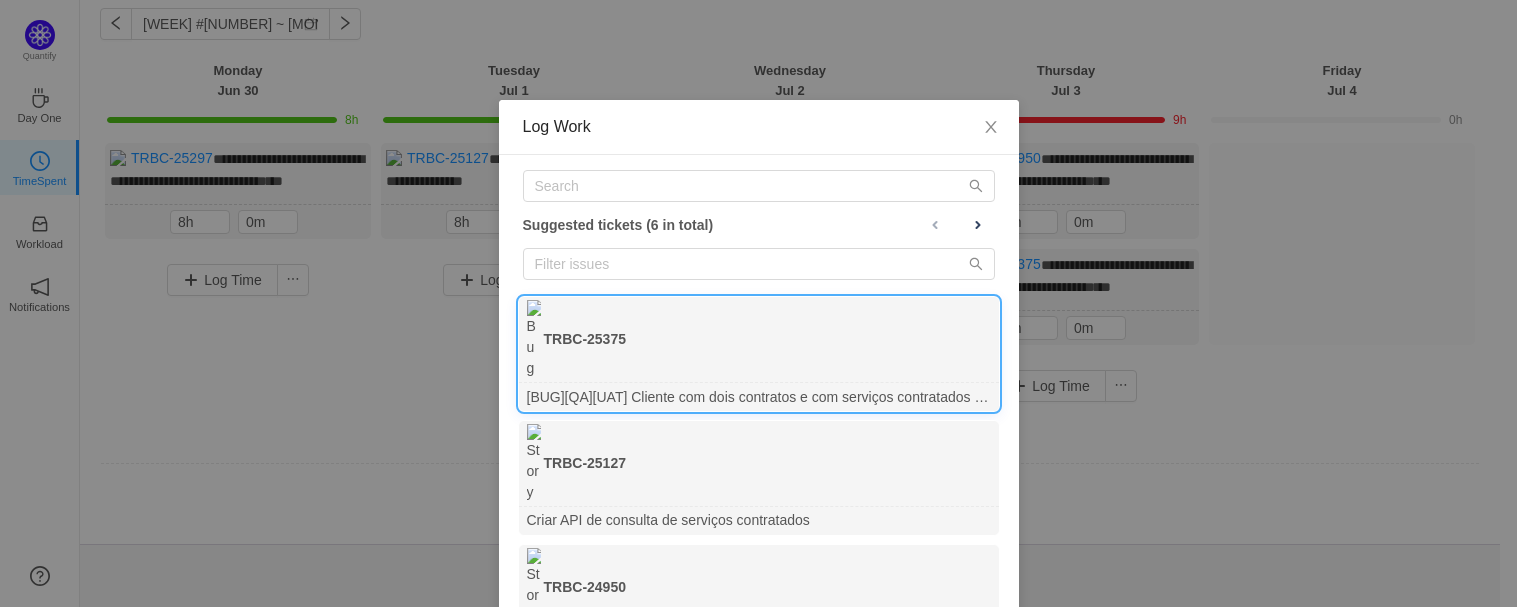 click on "[BUG][QA][UAT] Cliente com dois contratos e com serviços contratados em ambos não exibe todos os serviços contratados" at bounding box center (759, 396) 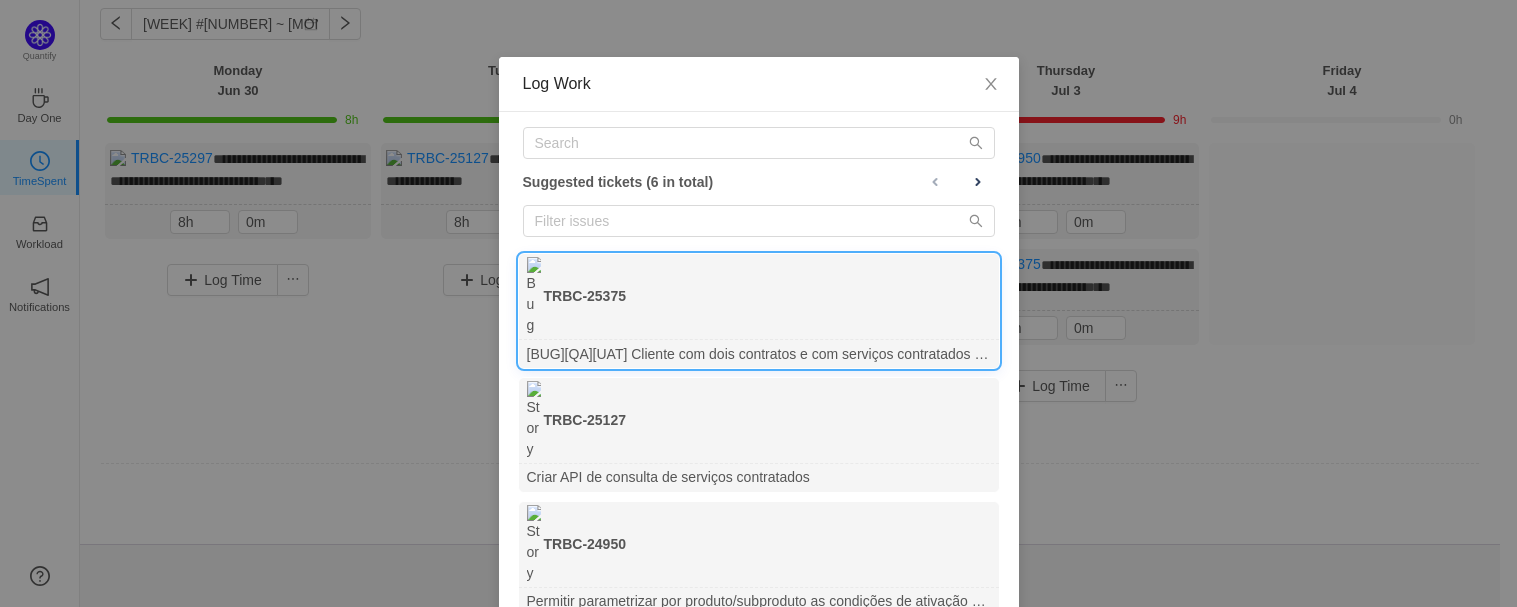 scroll, scrollTop: 66, scrollLeft: 0, axis: vertical 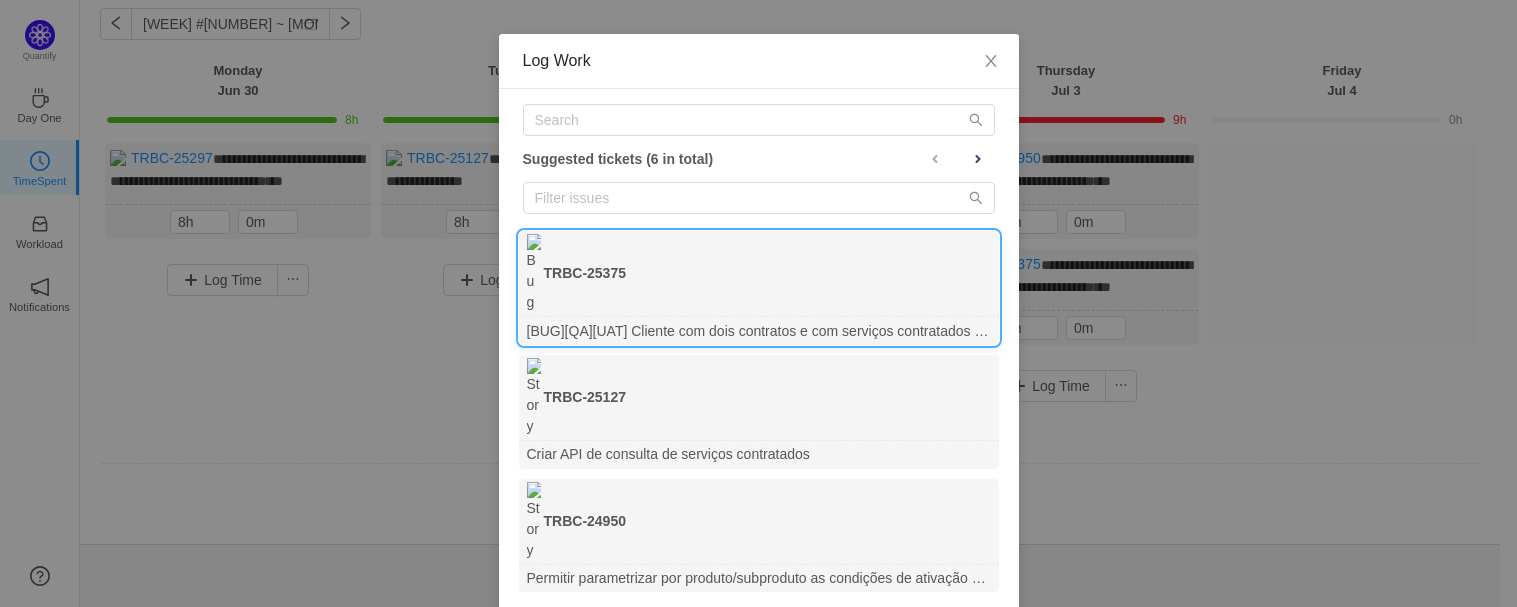 type on "08h" 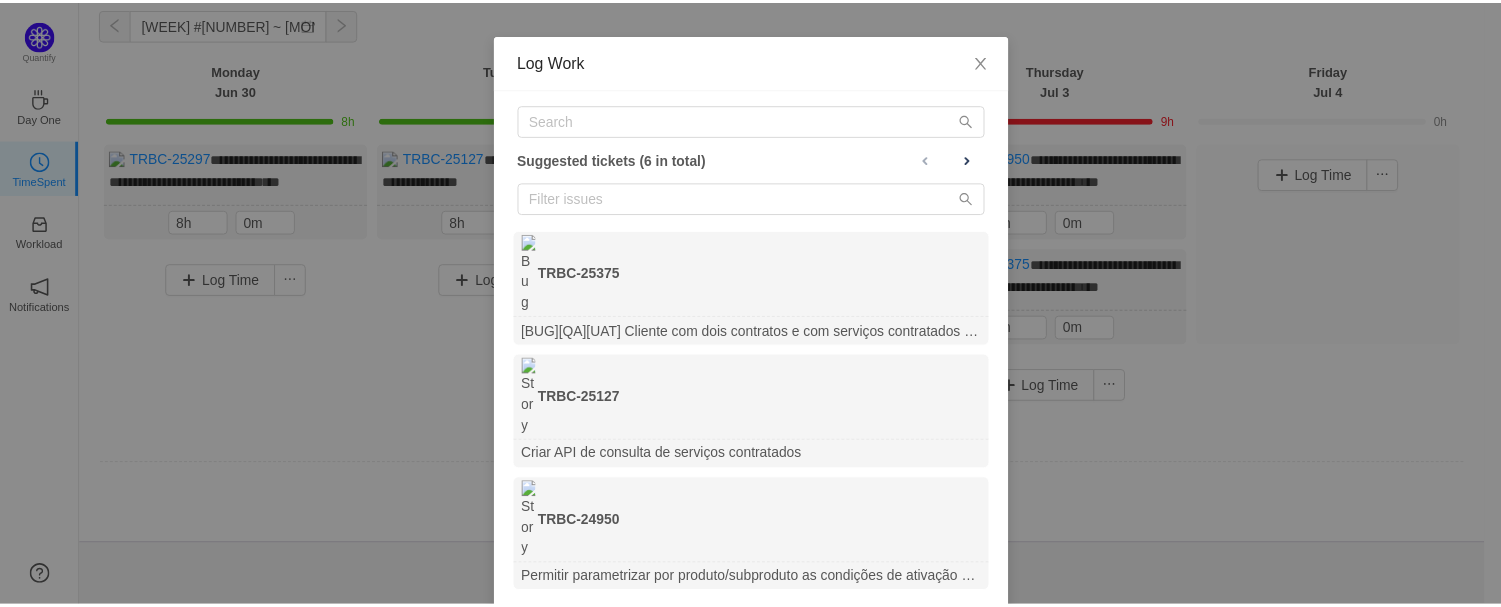 scroll, scrollTop: 0, scrollLeft: 0, axis: both 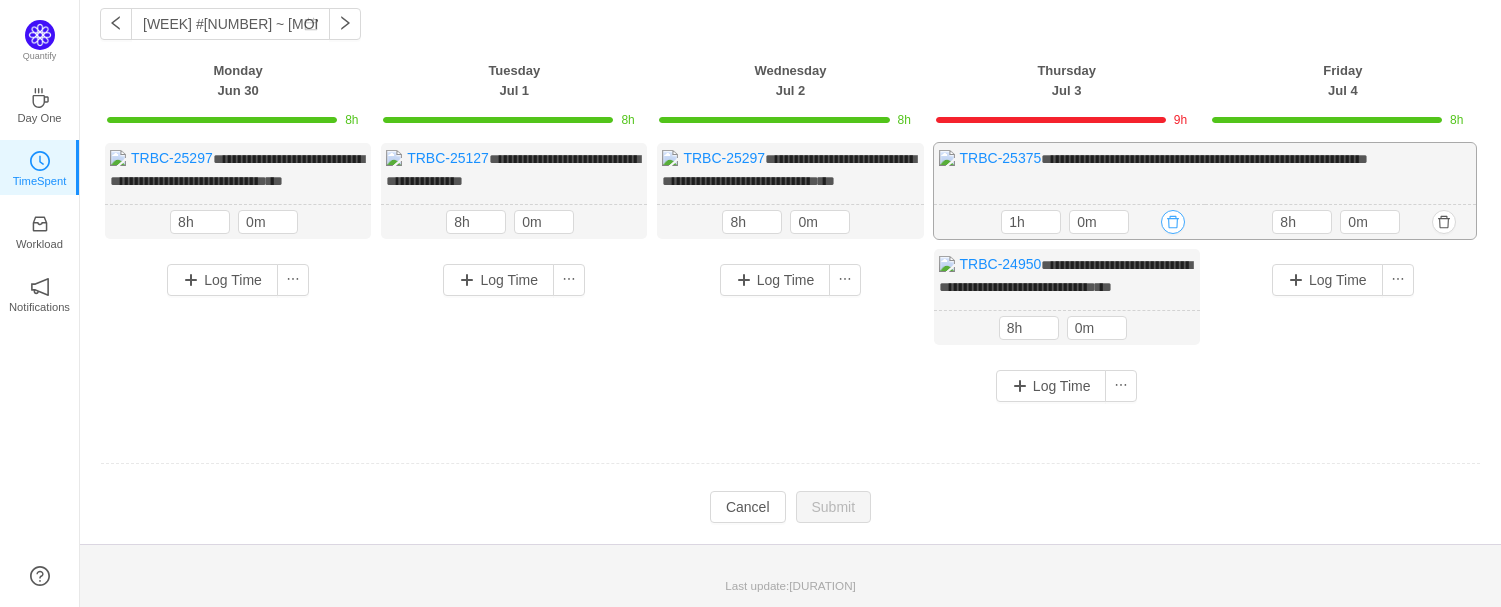 click at bounding box center [1173, 222] 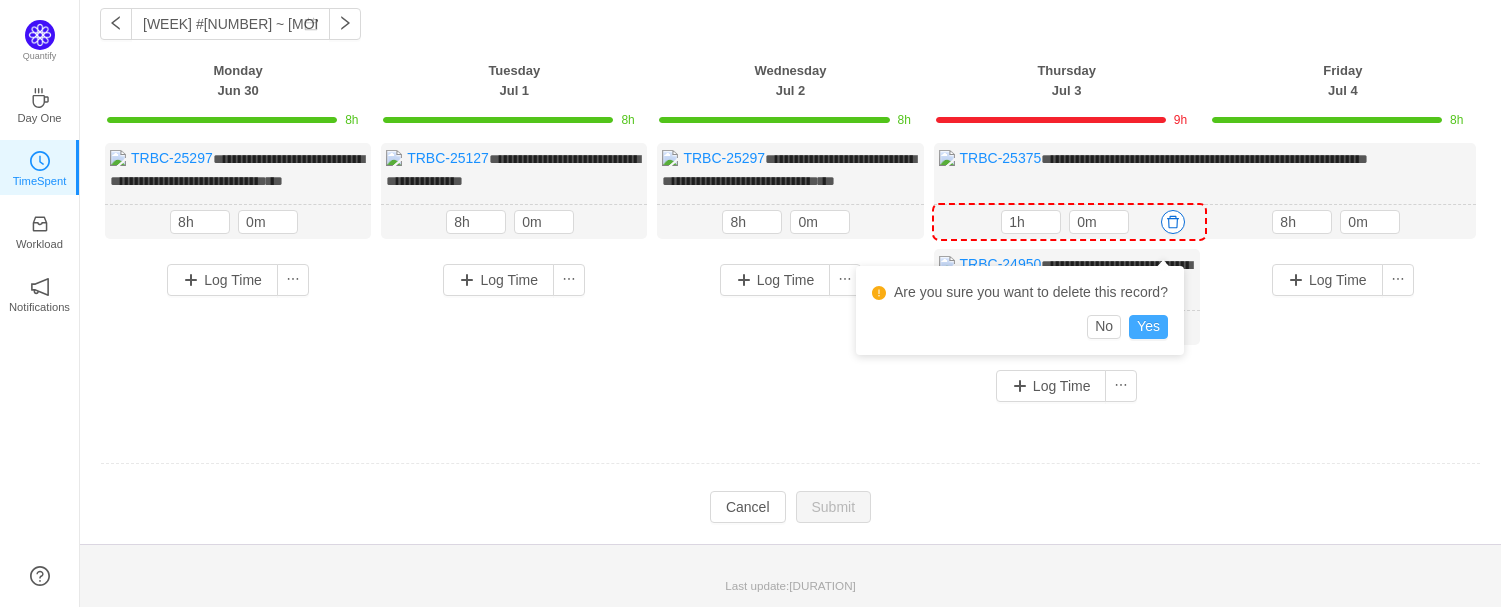 click on "Yes" at bounding box center (1148, 327) 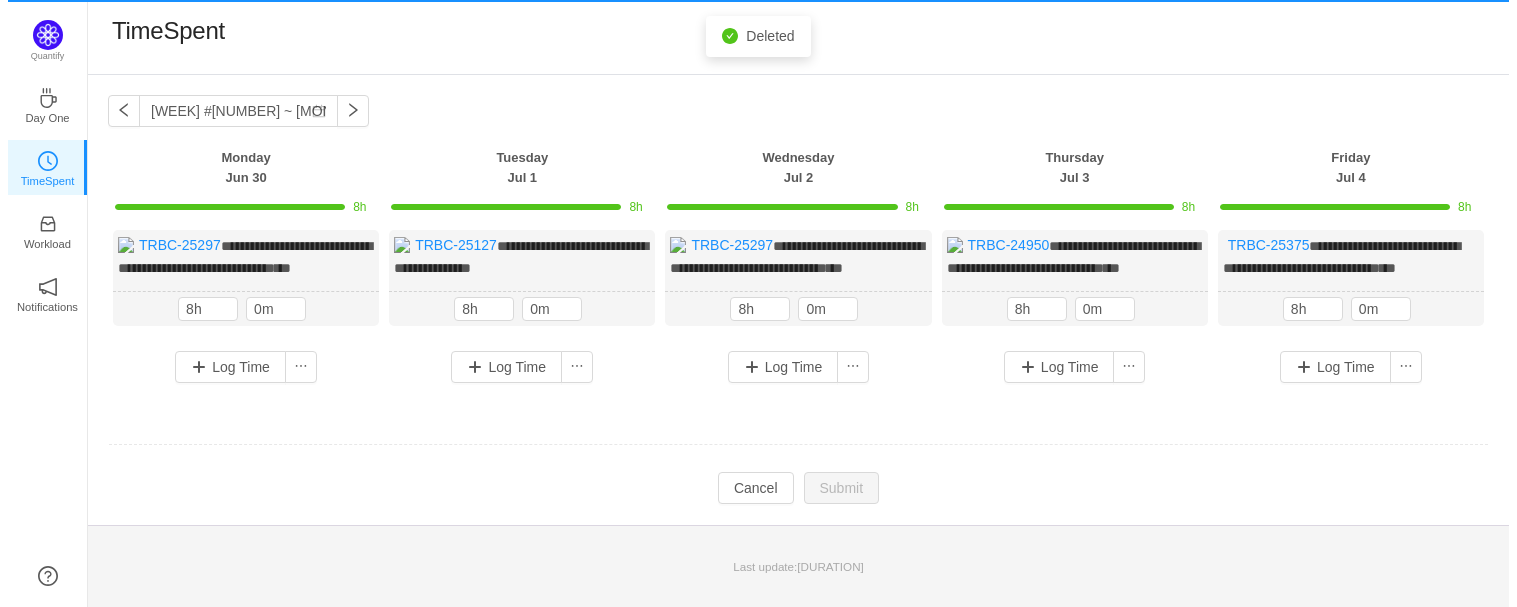 scroll, scrollTop: 0, scrollLeft: 0, axis: both 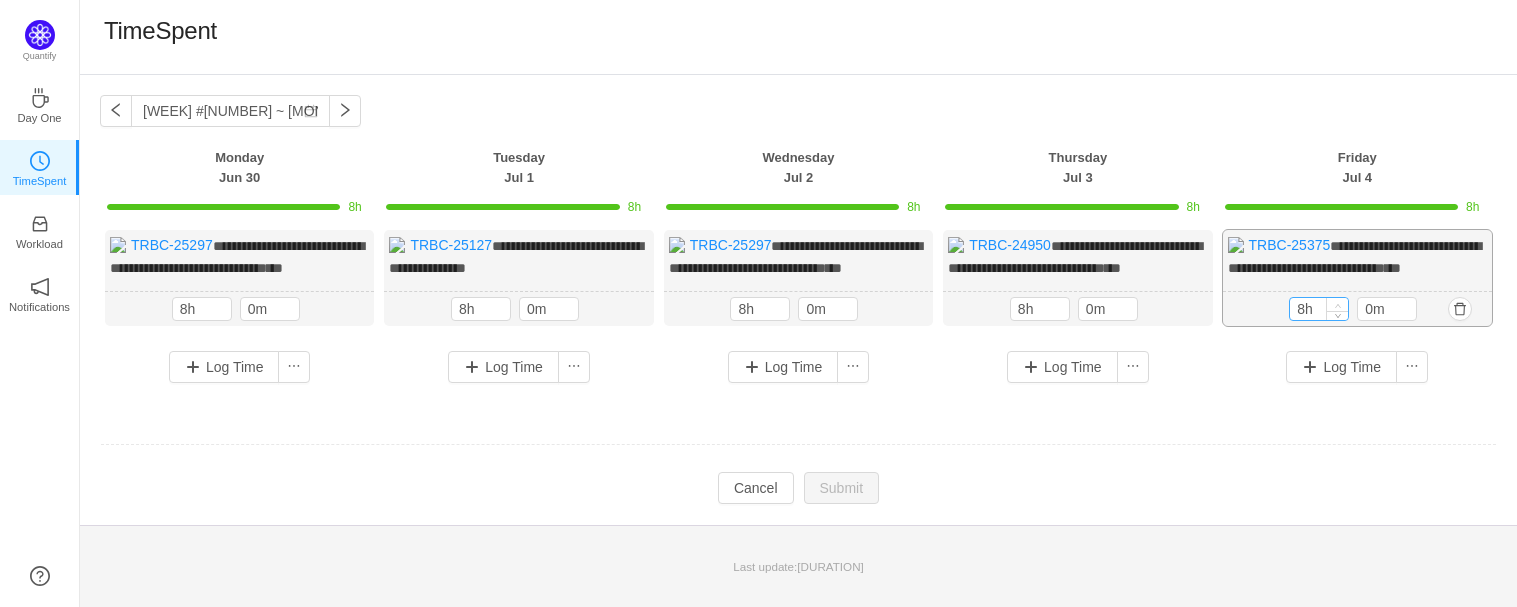 click at bounding box center (220, 304) 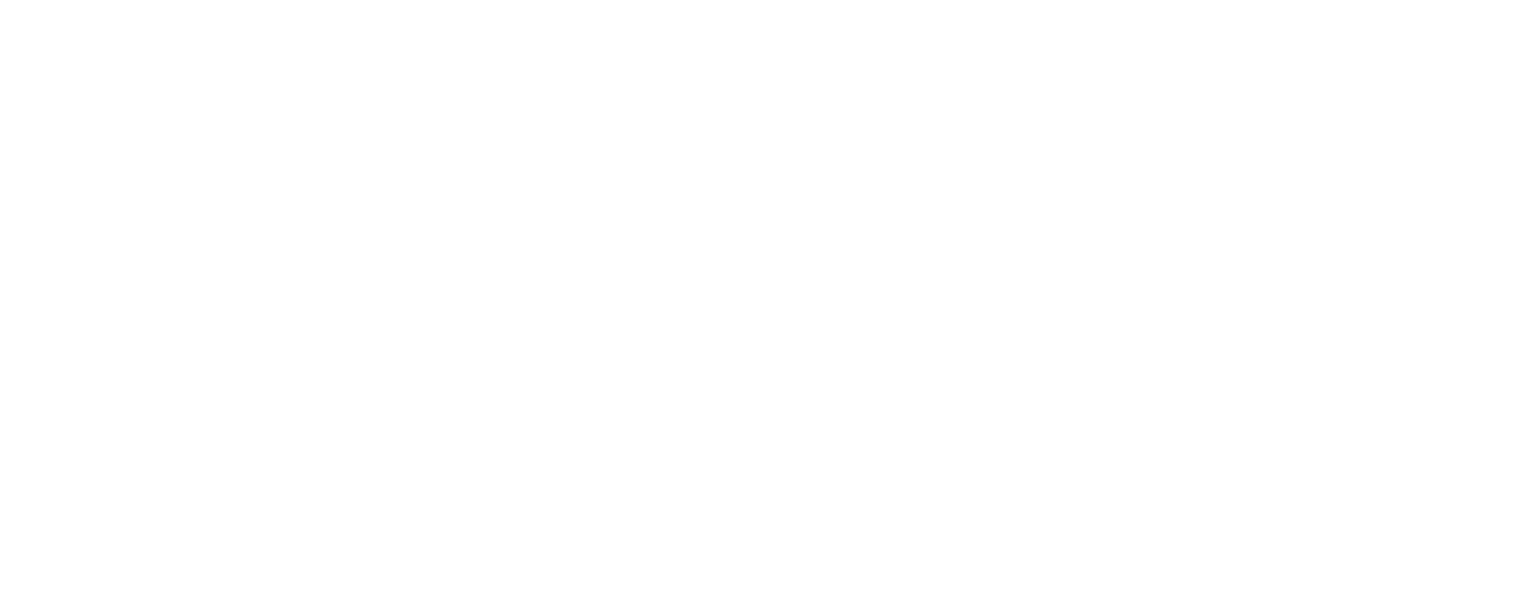 scroll, scrollTop: 0, scrollLeft: 0, axis: both 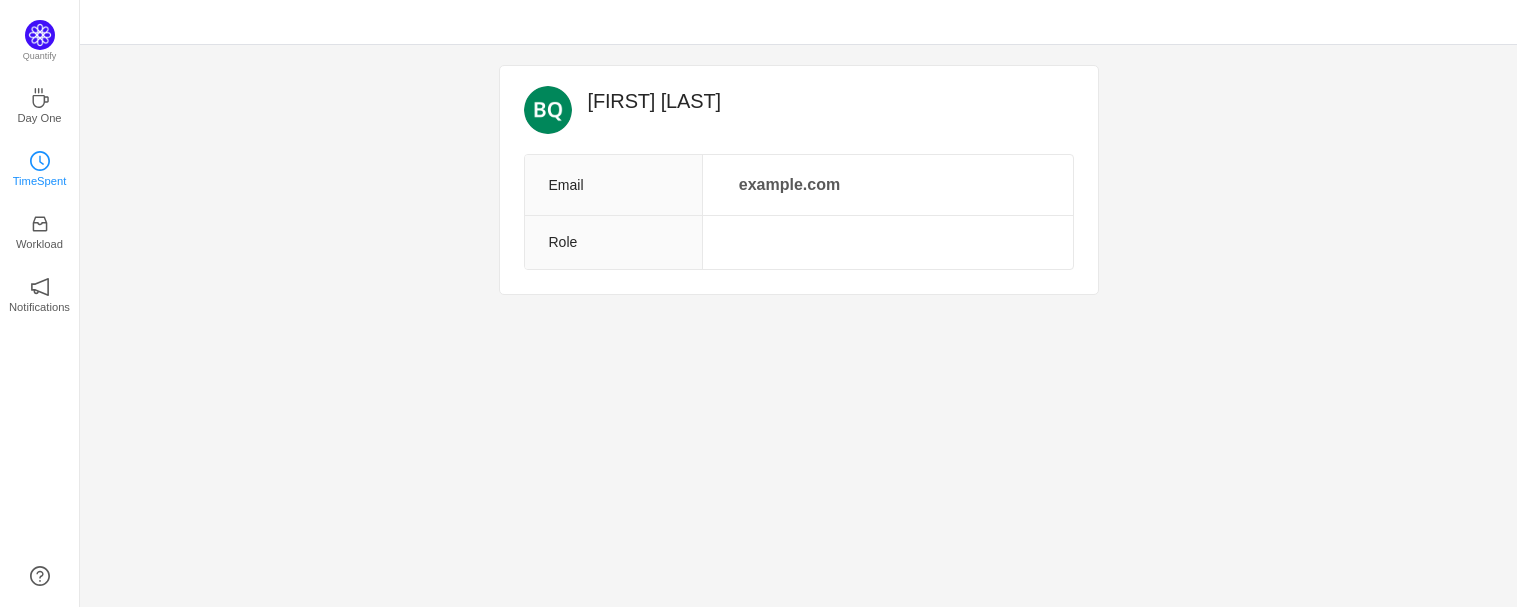 click at bounding box center [40, 161] 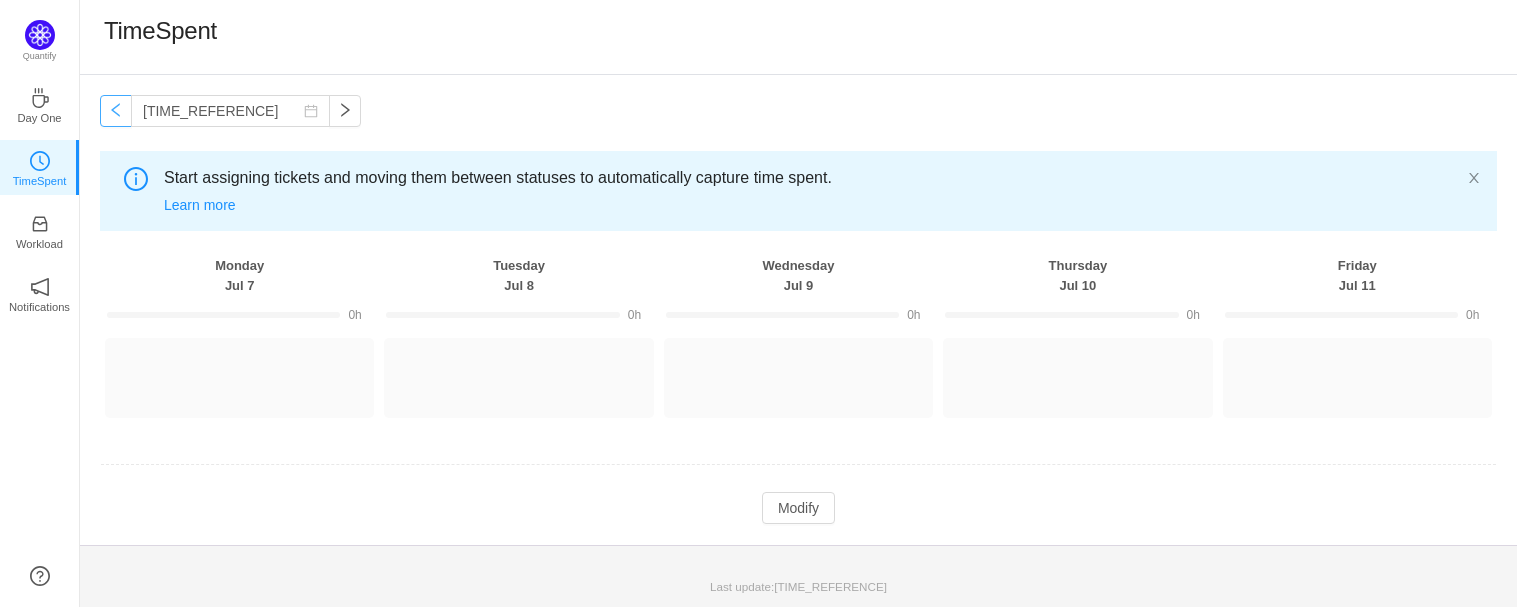 click at bounding box center (116, 111) 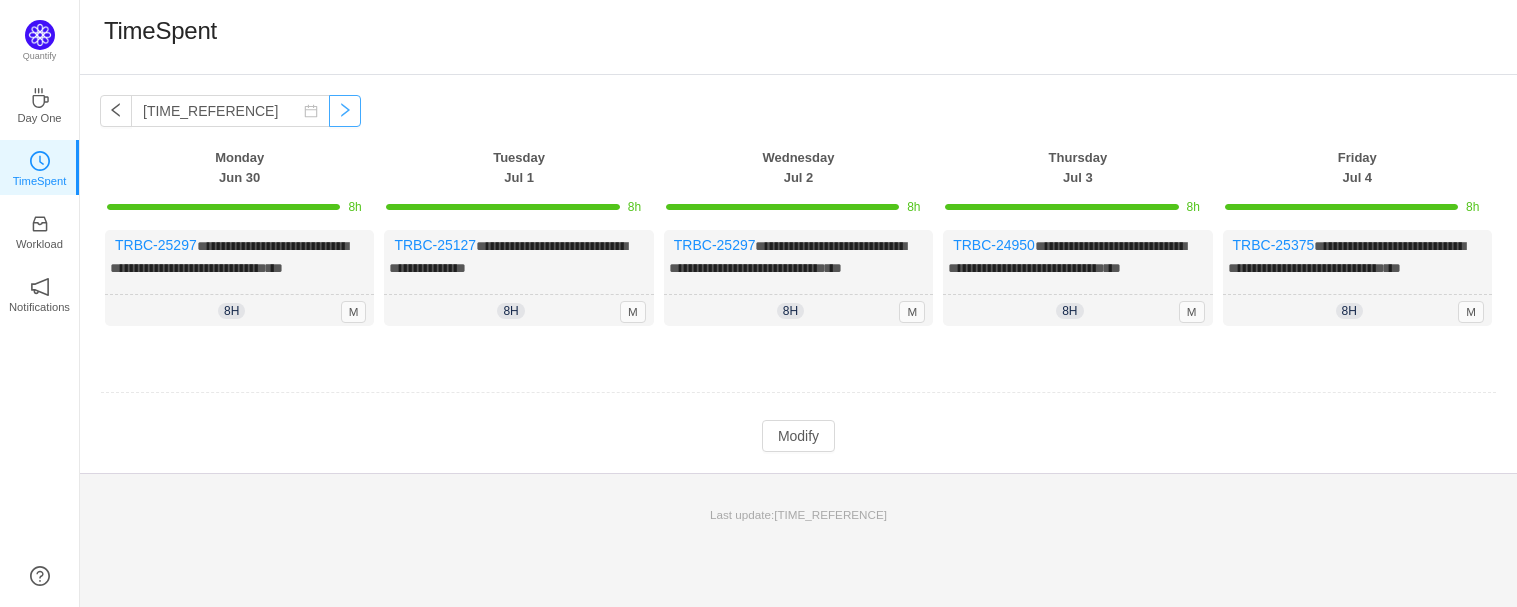 click at bounding box center (345, 111) 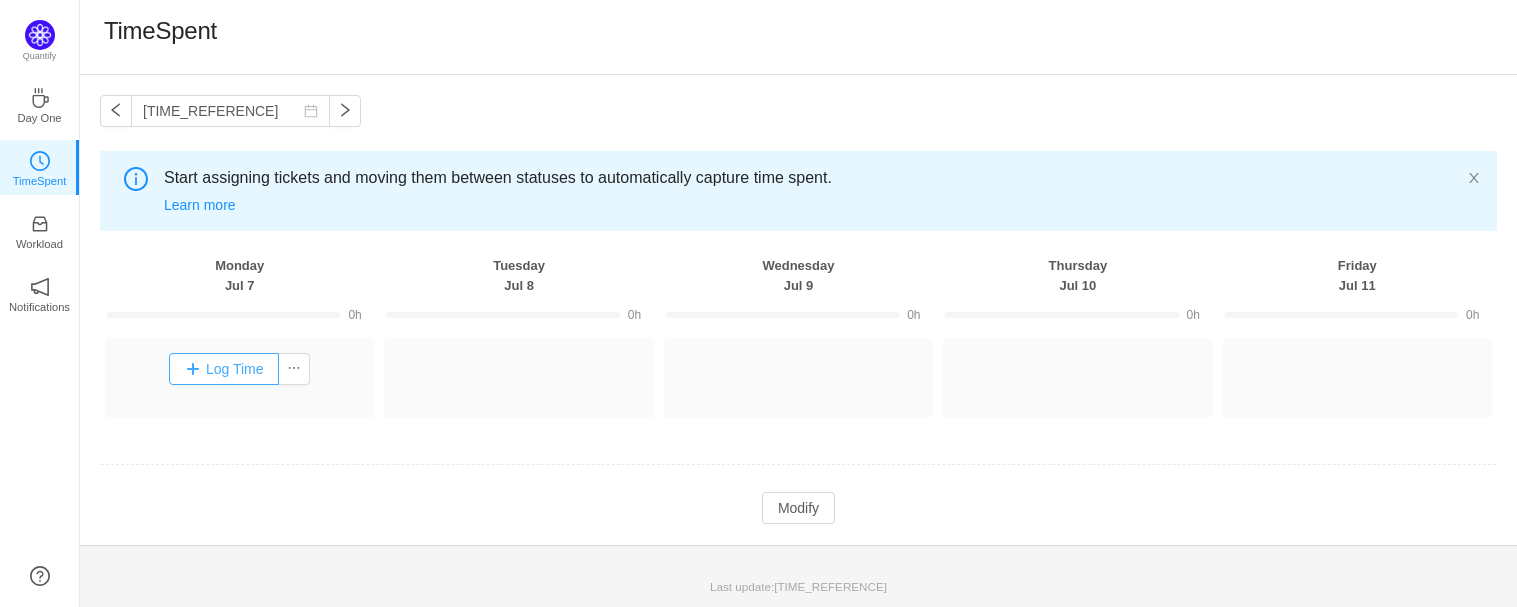 click on "Log Time" at bounding box center [224, 369] 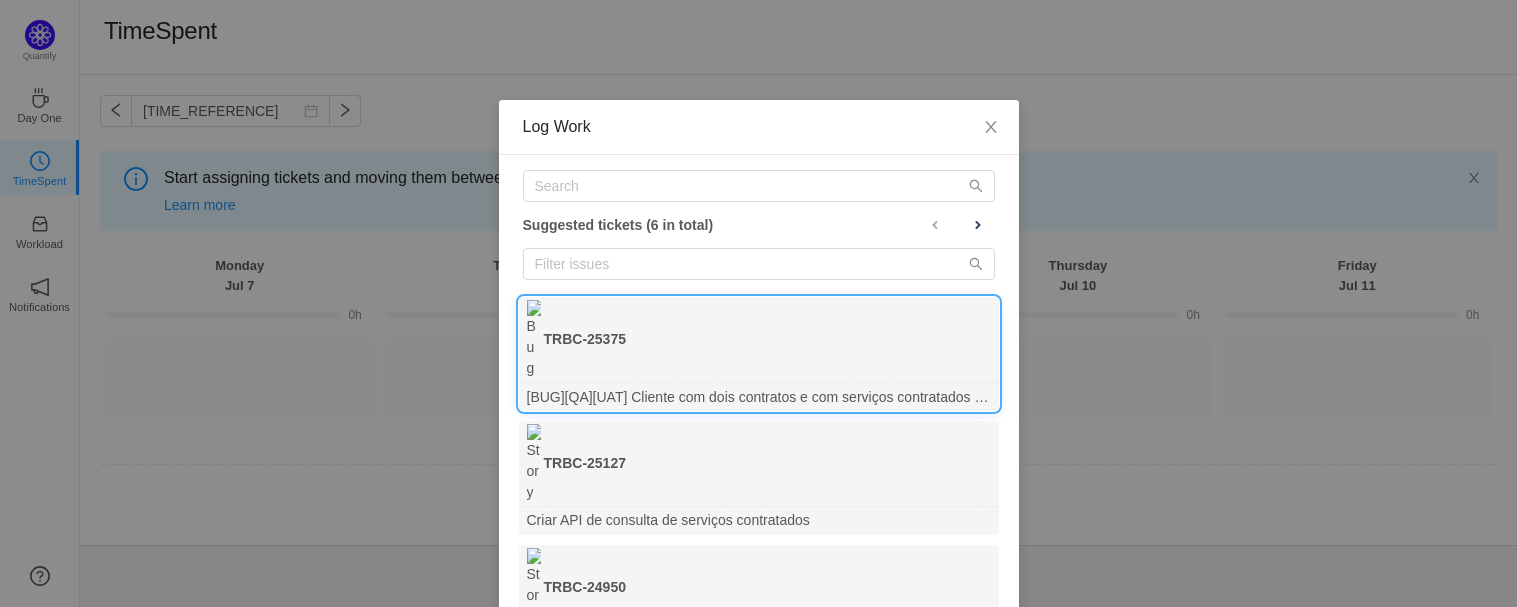 click on "[BUG][QA][UAT] Cliente com dois contratos e com serviços contratados em ambos não exibe todos os serviços contratados" at bounding box center (759, 396) 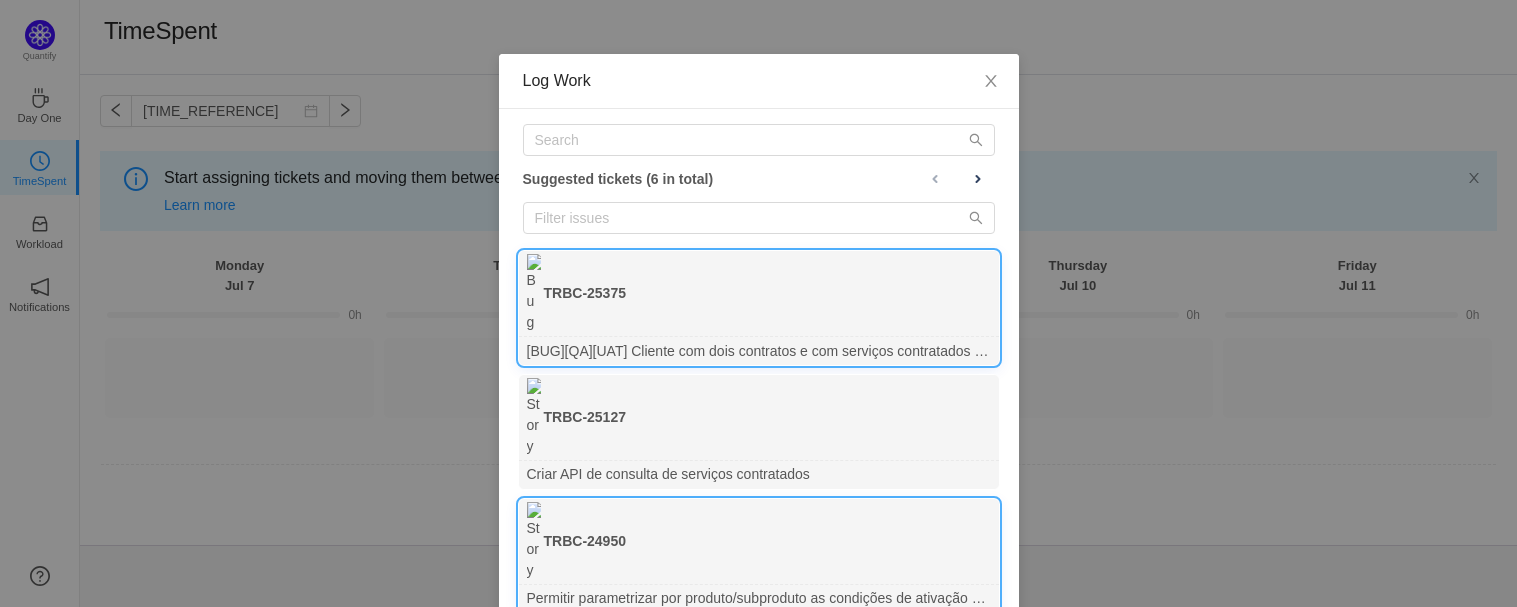 scroll, scrollTop: 66, scrollLeft: 0, axis: vertical 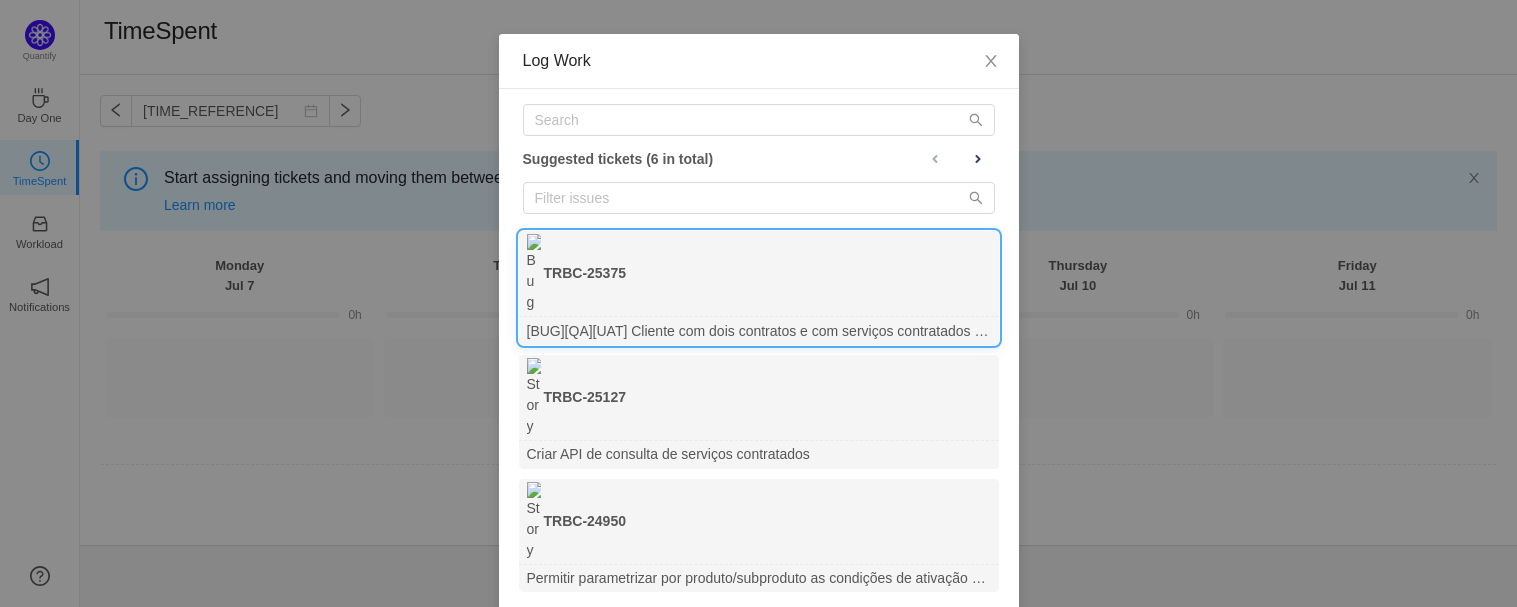 type on "08h" 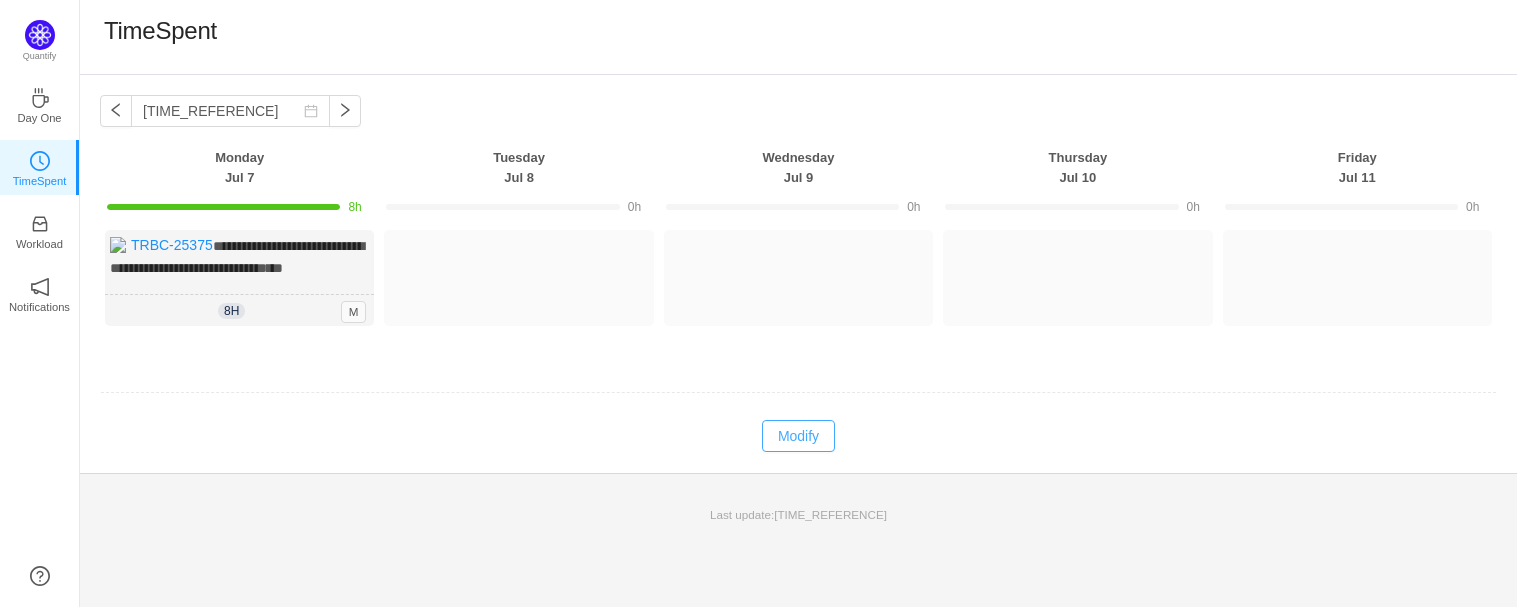 click on "Modify" at bounding box center (798, 436) 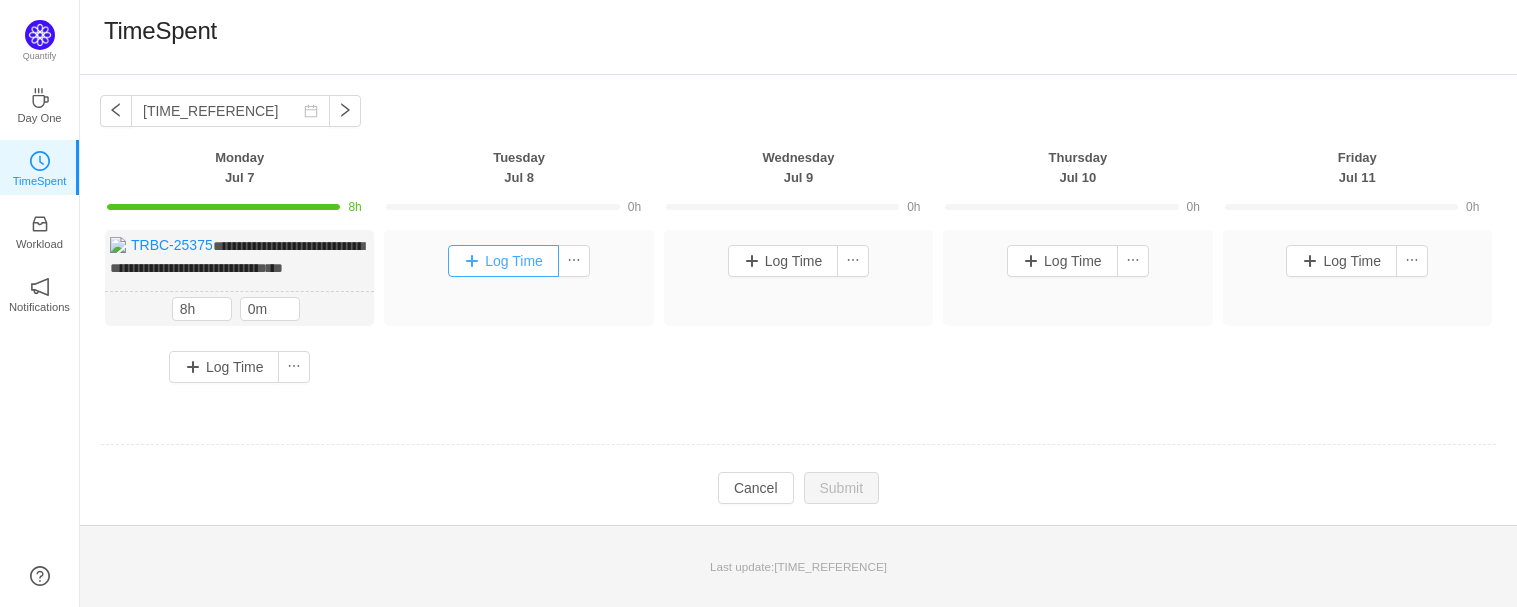 click on "Log Time" at bounding box center (503, 261) 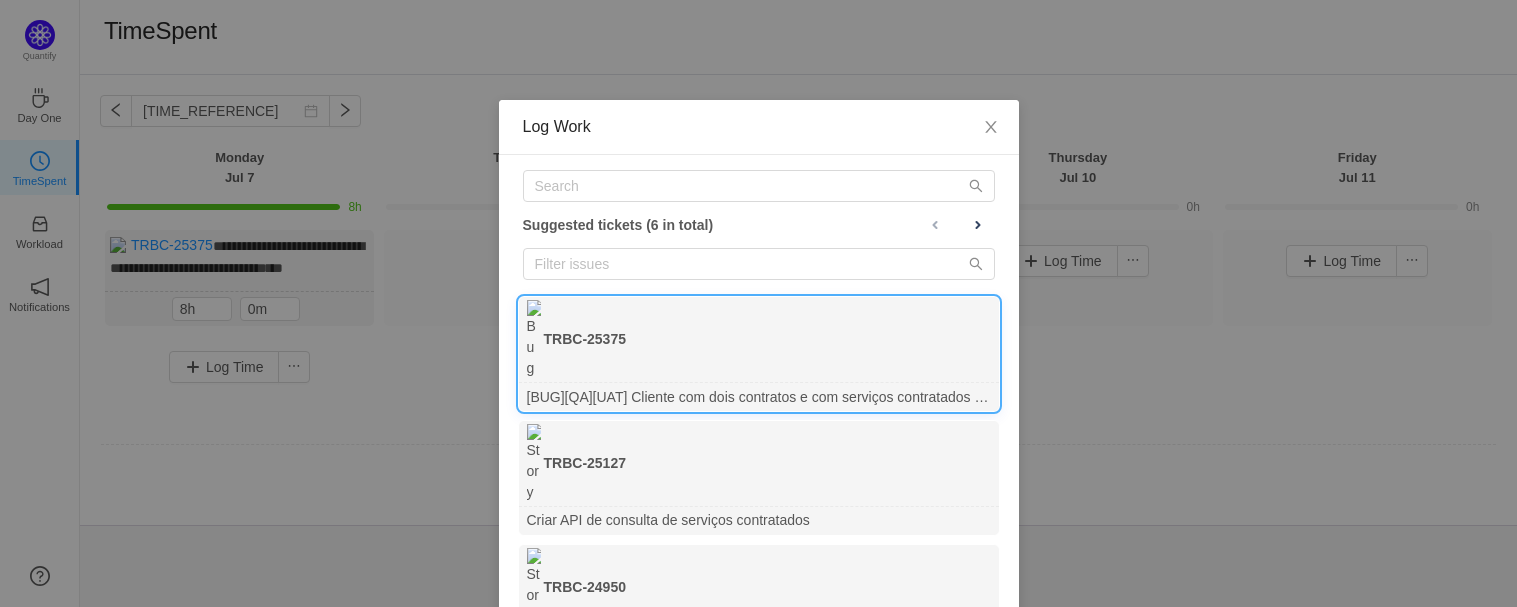 click on "[BUG][QA][UAT] Cliente com dois contratos e com serviços contratados em ambos não exibe todos os serviços contratados" at bounding box center (759, 396) 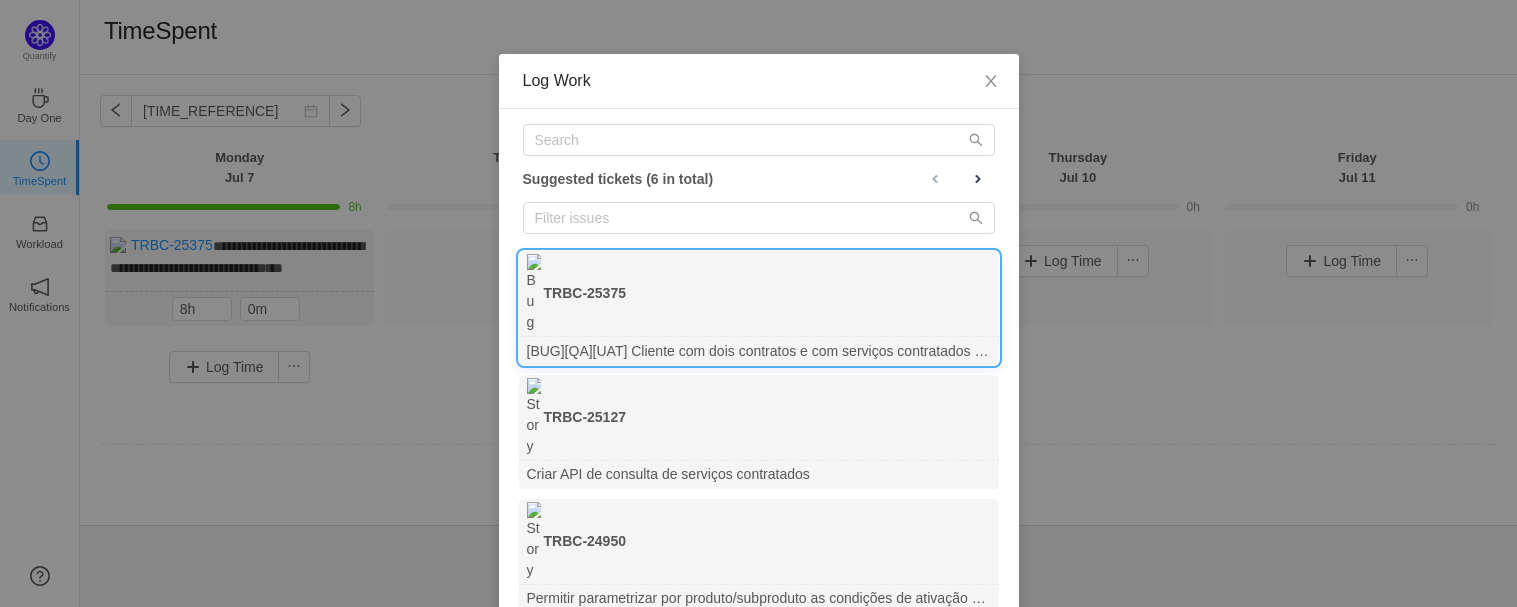 scroll, scrollTop: 66, scrollLeft: 0, axis: vertical 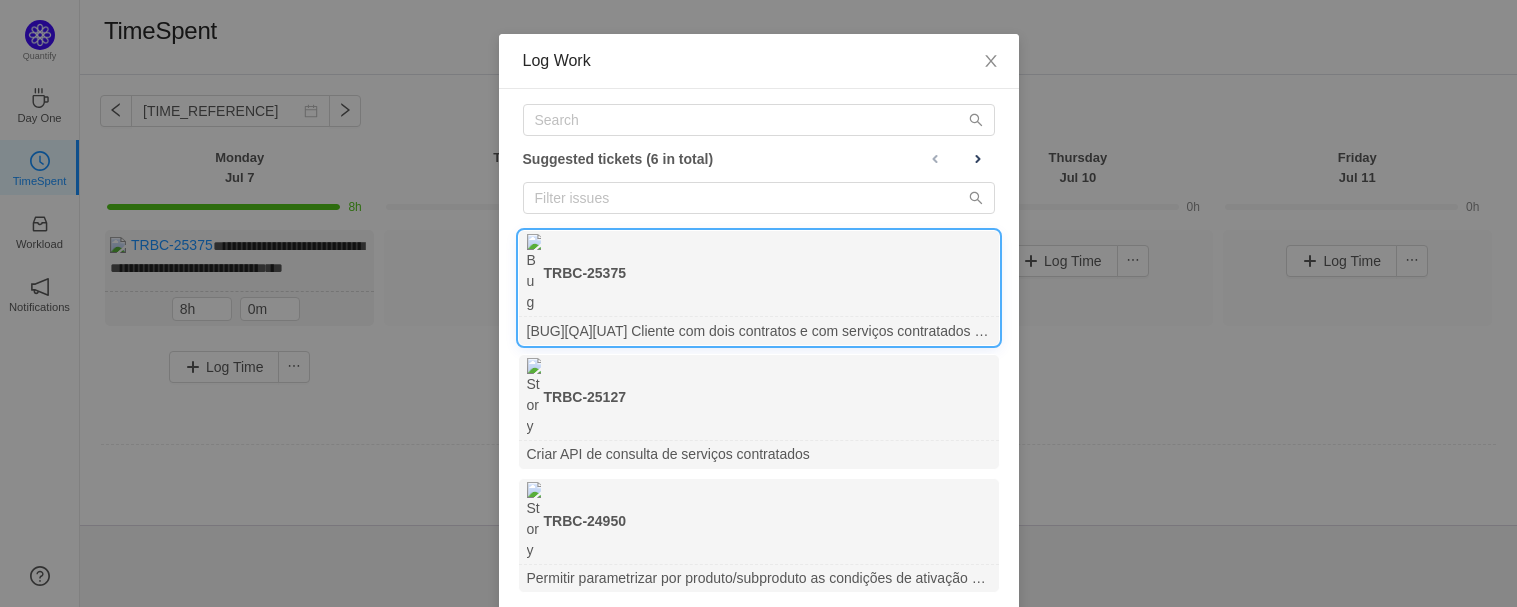 click on "Save" at bounding box center [971, 731] 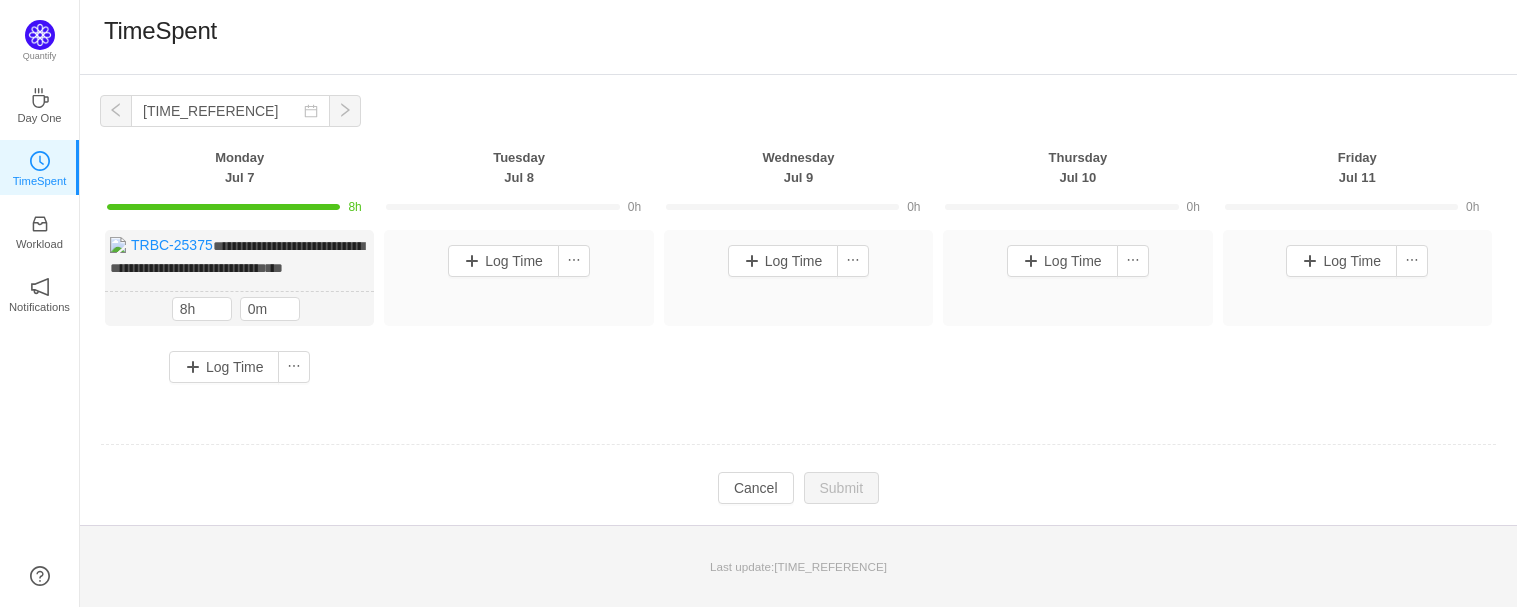 scroll, scrollTop: 0, scrollLeft: 0, axis: both 